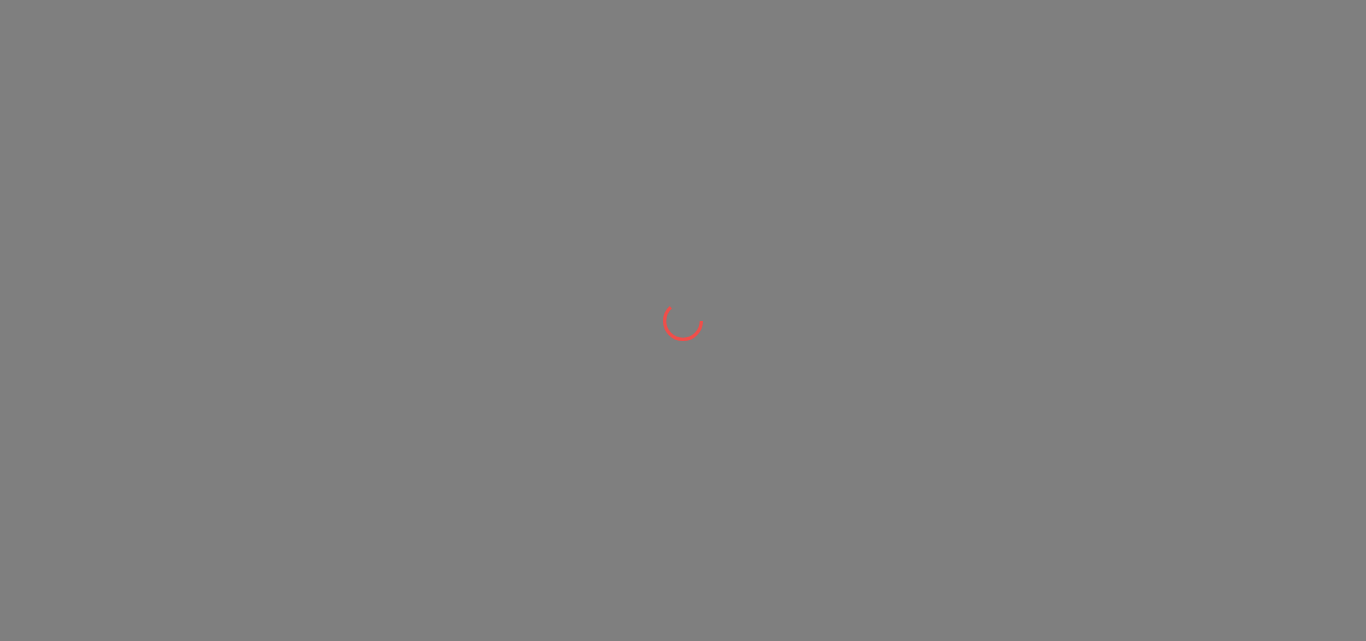 scroll, scrollTop: 0, scrollLeft: 0, axis: both 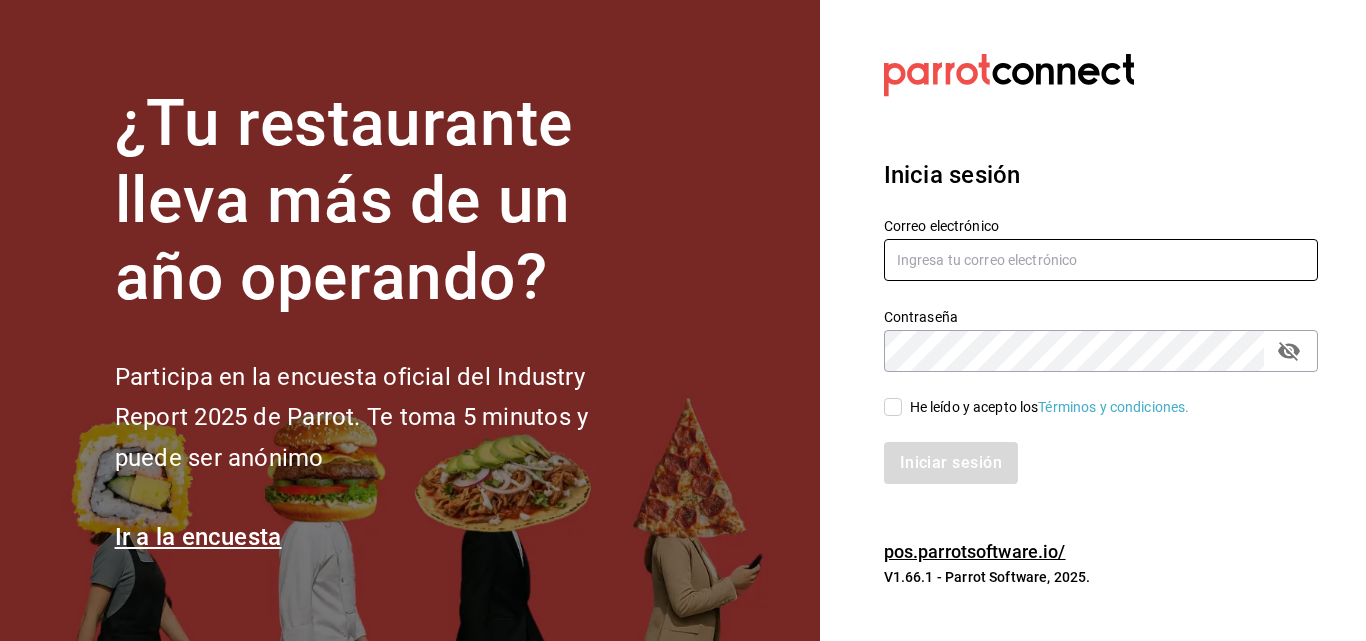 type on "[EMAIL]" 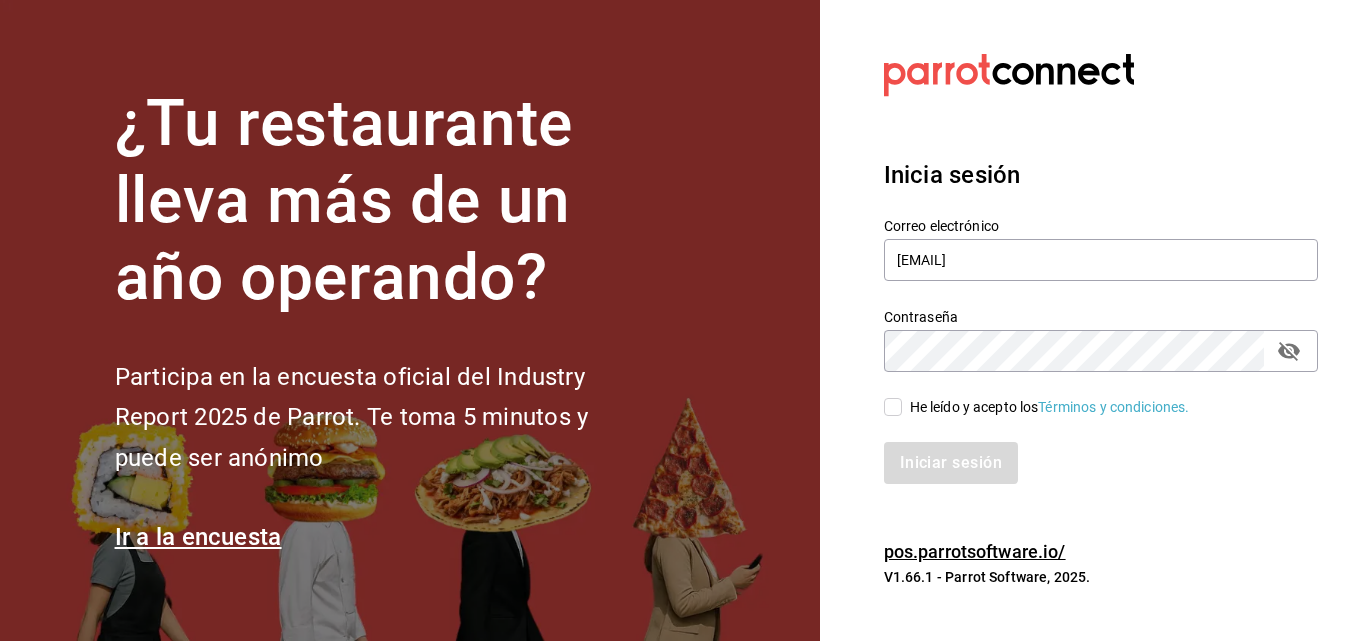 click on "He leído y acepto los  Términos y condiciones." at bounding box center [893, 407] 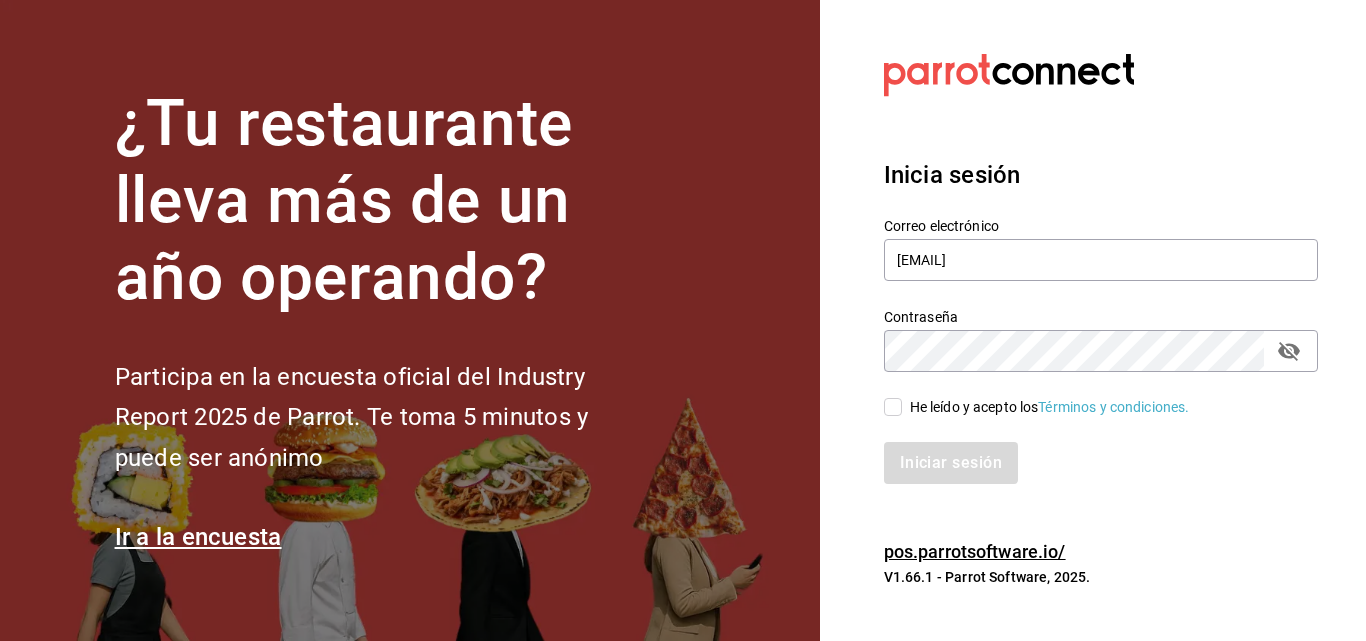 checkbox on "true" 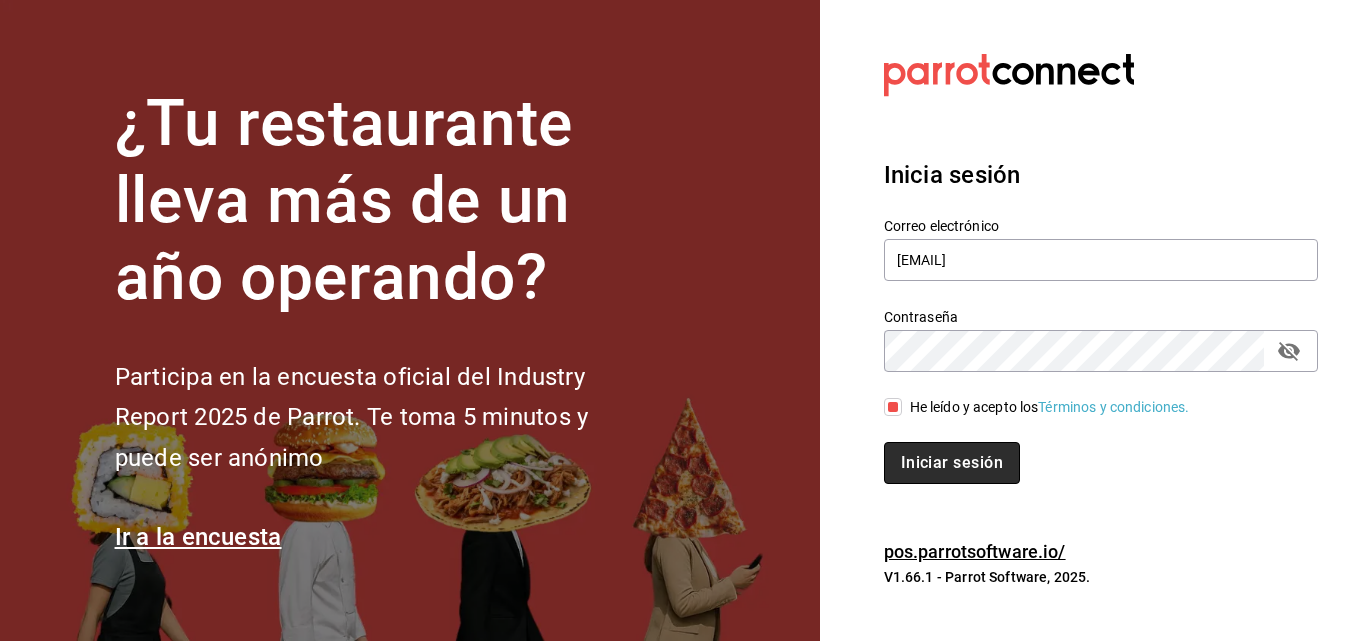 click on "Iniciar sesión" at bounding box center [952, 463] 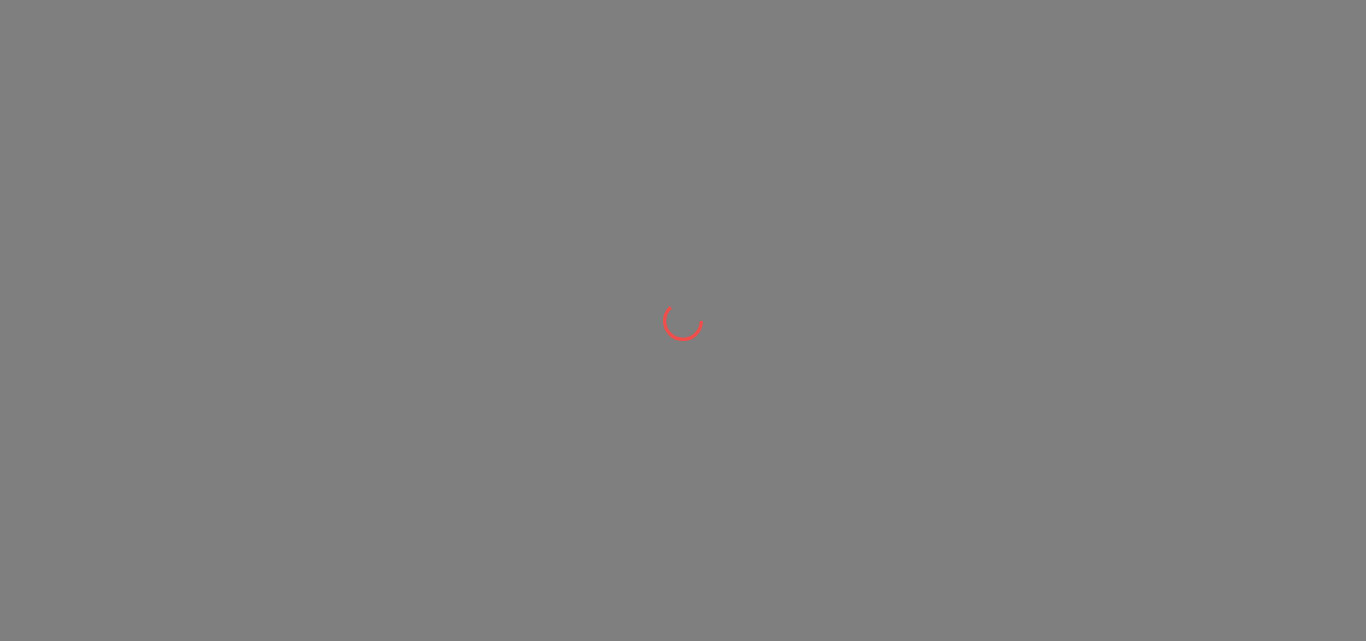 scroll, scrollTop: 0, scrollLeft: 0, axis: both 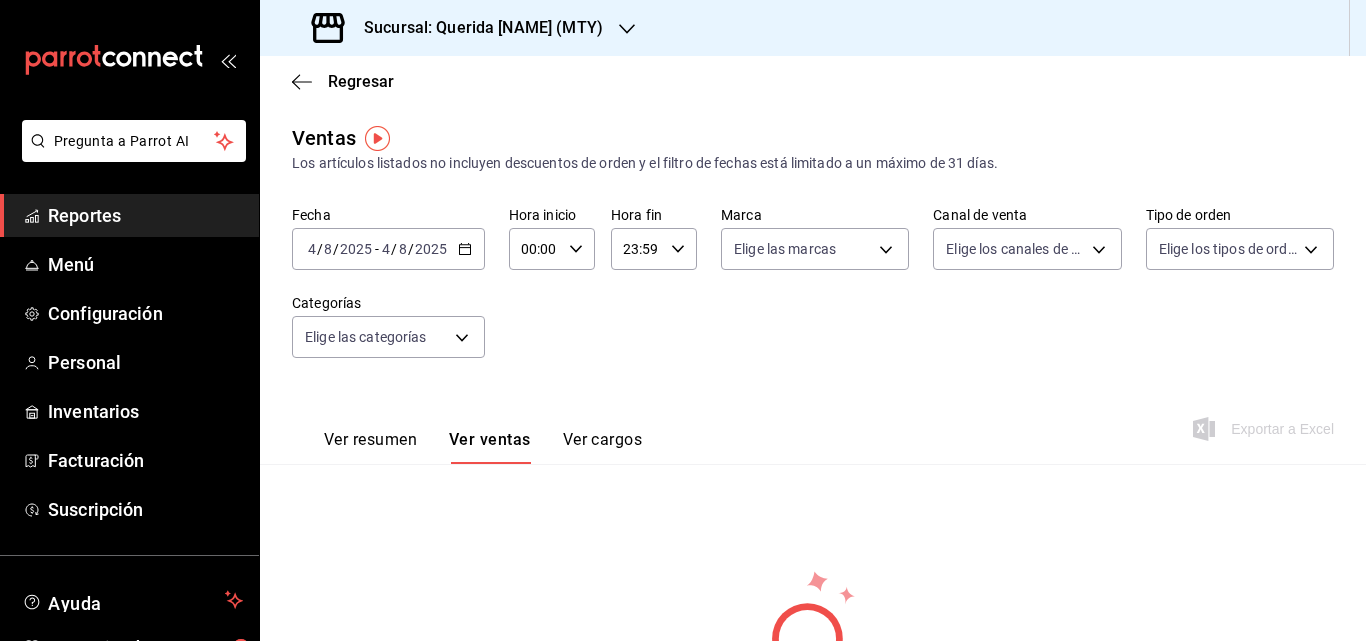 click on "Ver resumen Ver ventas Ver cargos Exportar a Excel" at bounding box center (813, 423) 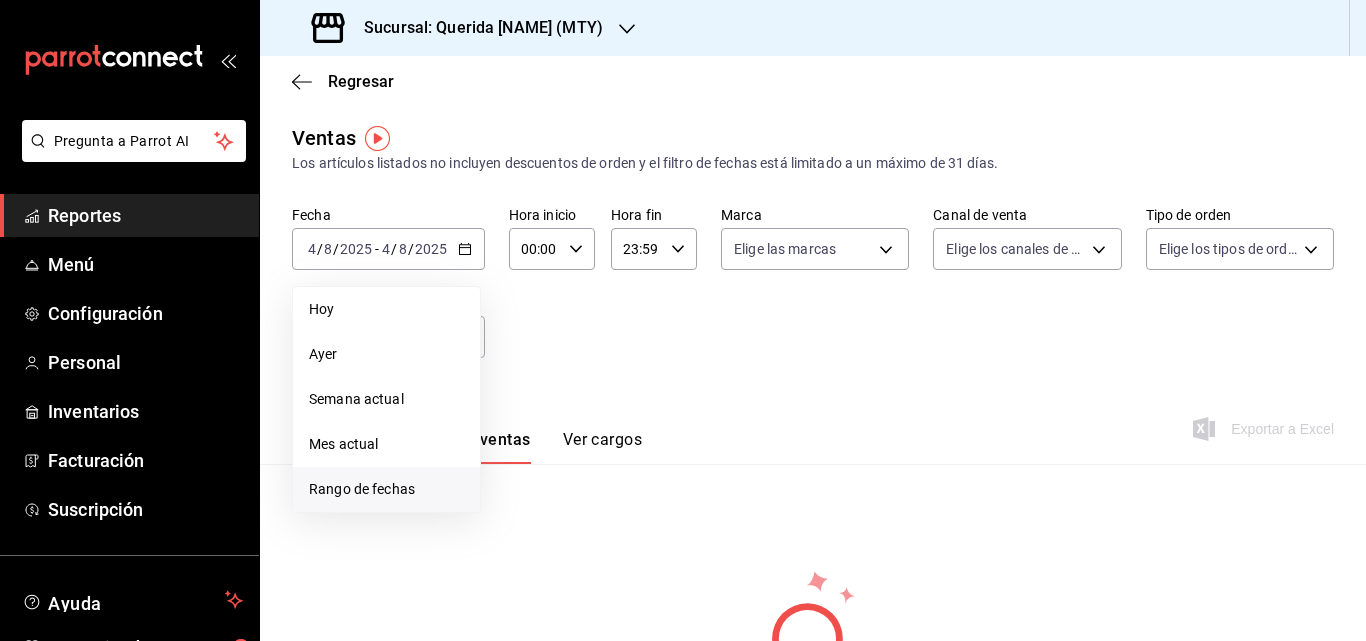 click on "Rango de fechas" at bounding box center (386, 489) 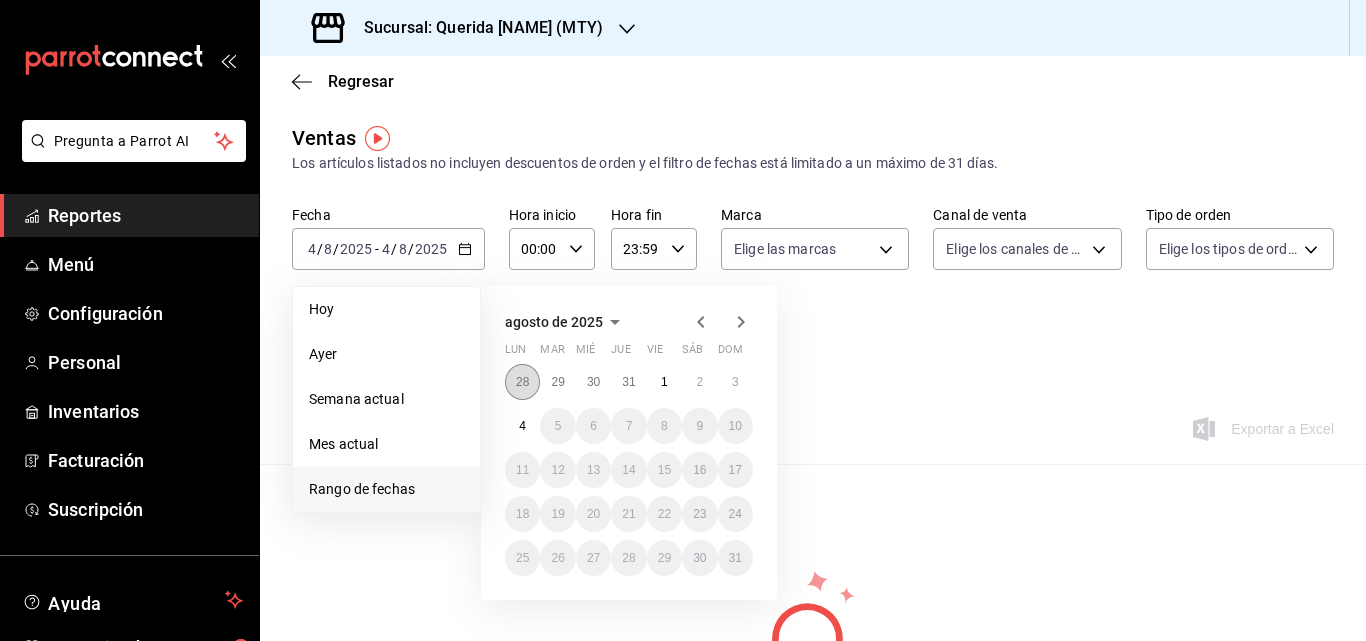 click on "28" at bounding box center (522, 382) 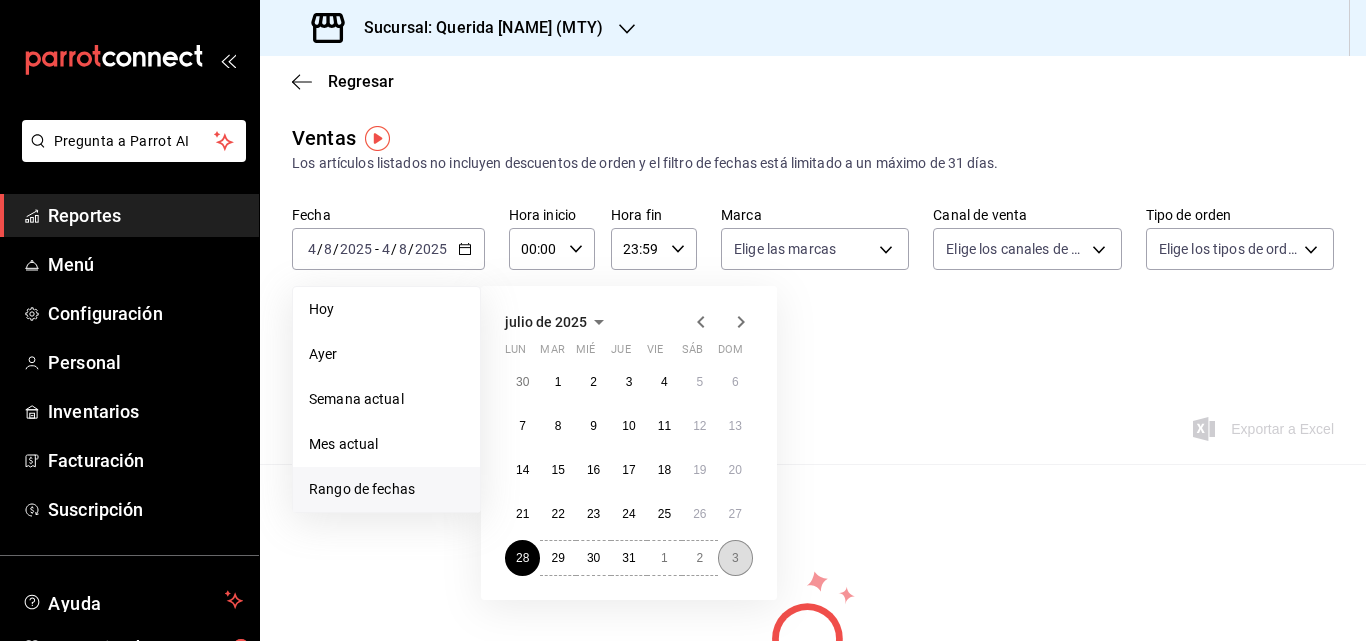 click on "3" at bounding box center [735, 558] 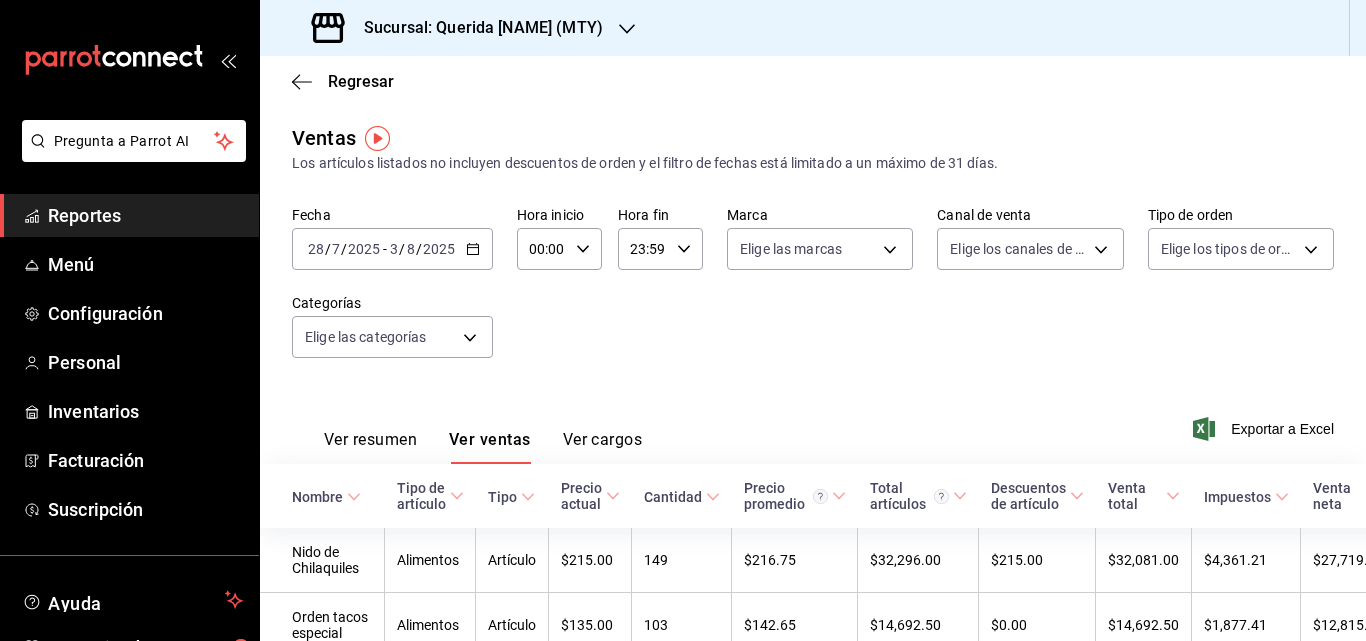 click on "Reportes" at bounding box center [145, 215] 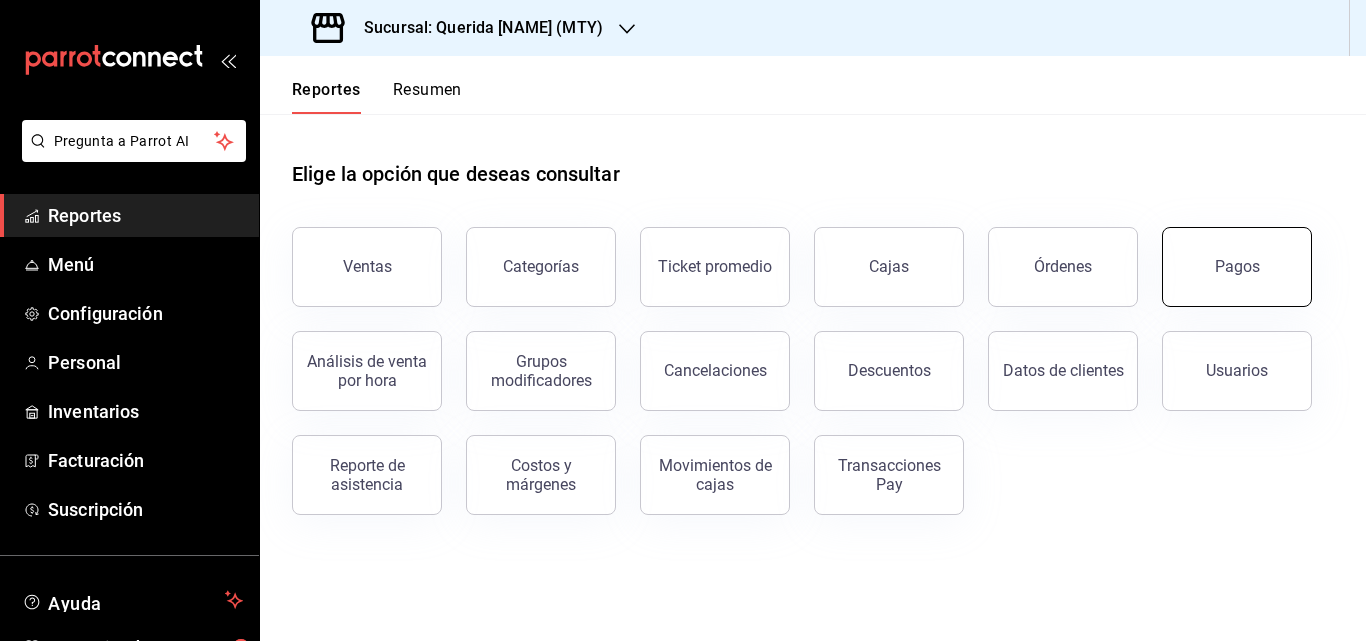 click on "Pagos" at bounding box center (1237, 266) 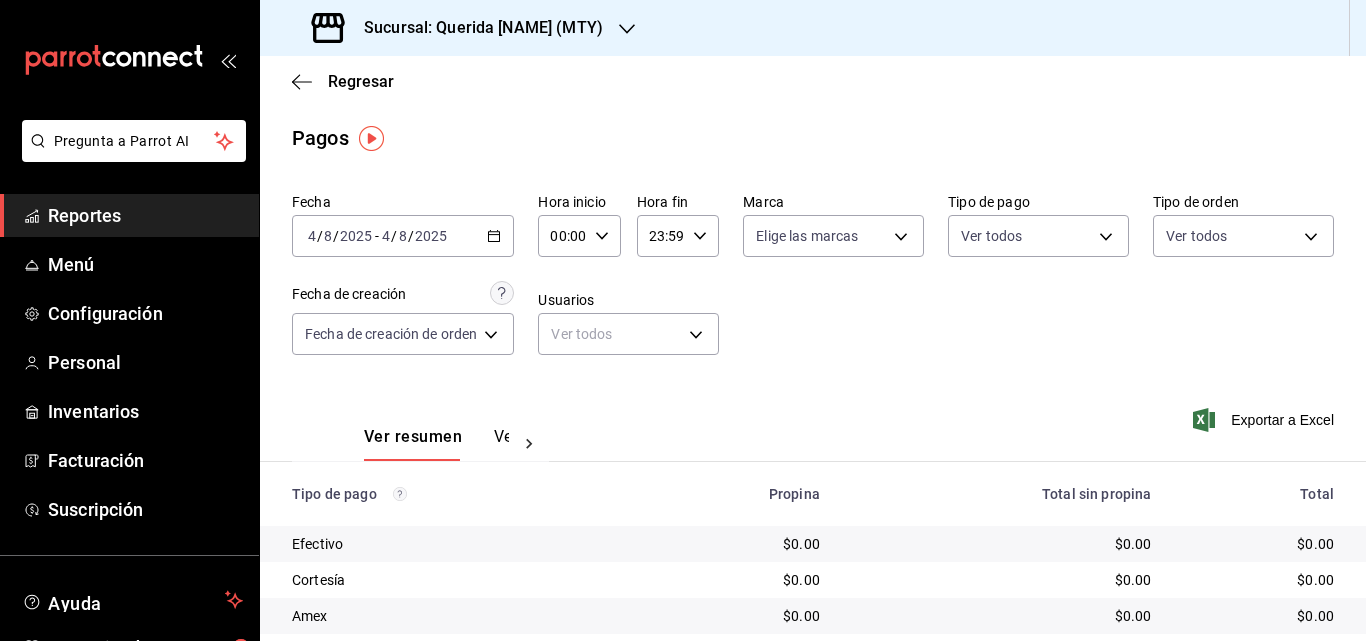 click on "/" at bounding box center [411, 236] 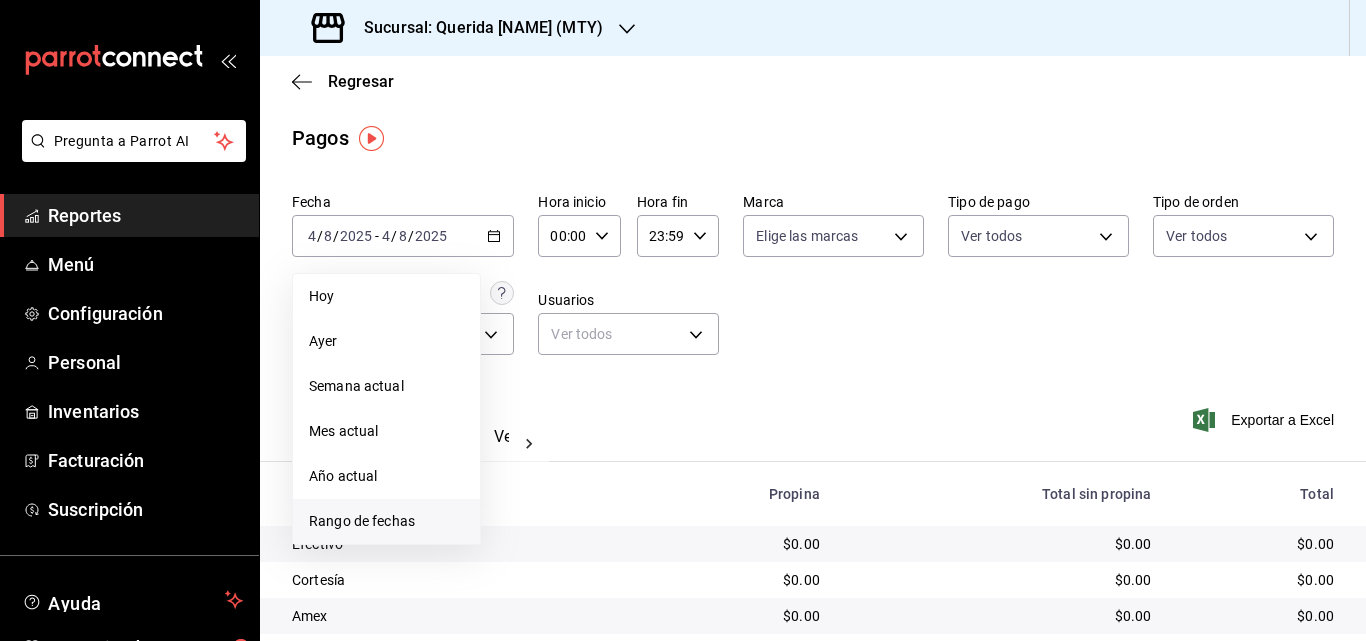 click on "Rango de fechas" at bounding box center (386, 521) 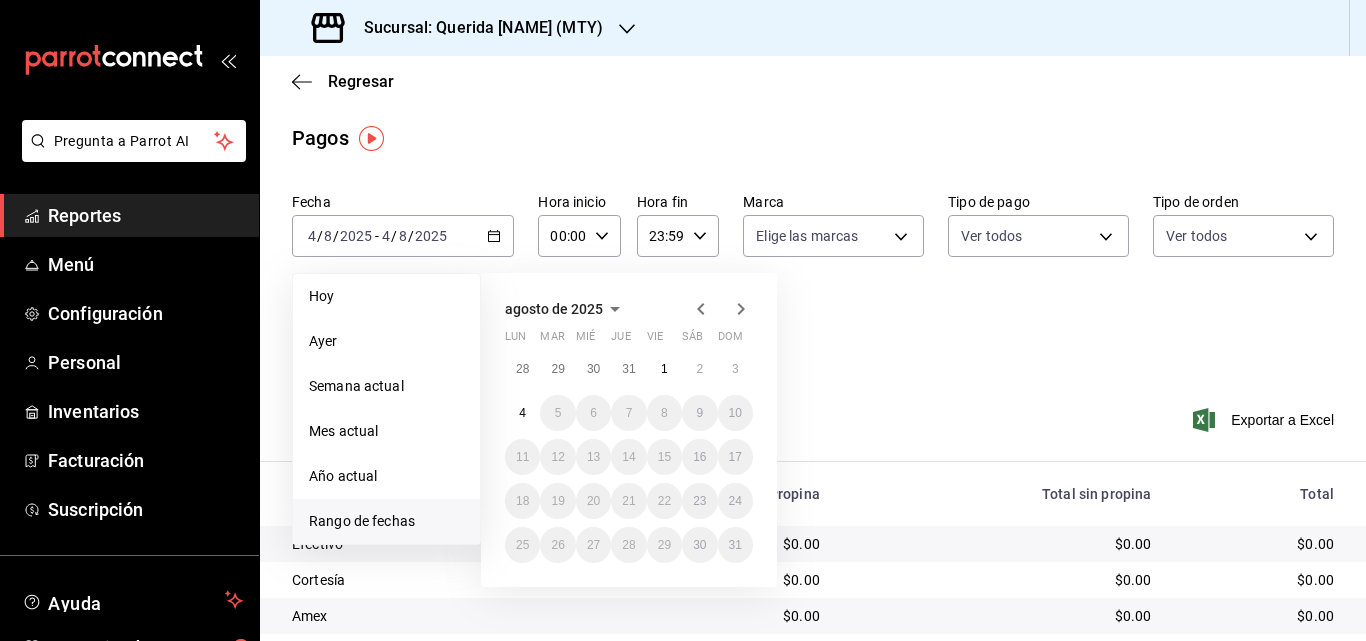 click on "Rango de fechas" at bounding box center [386, 521] 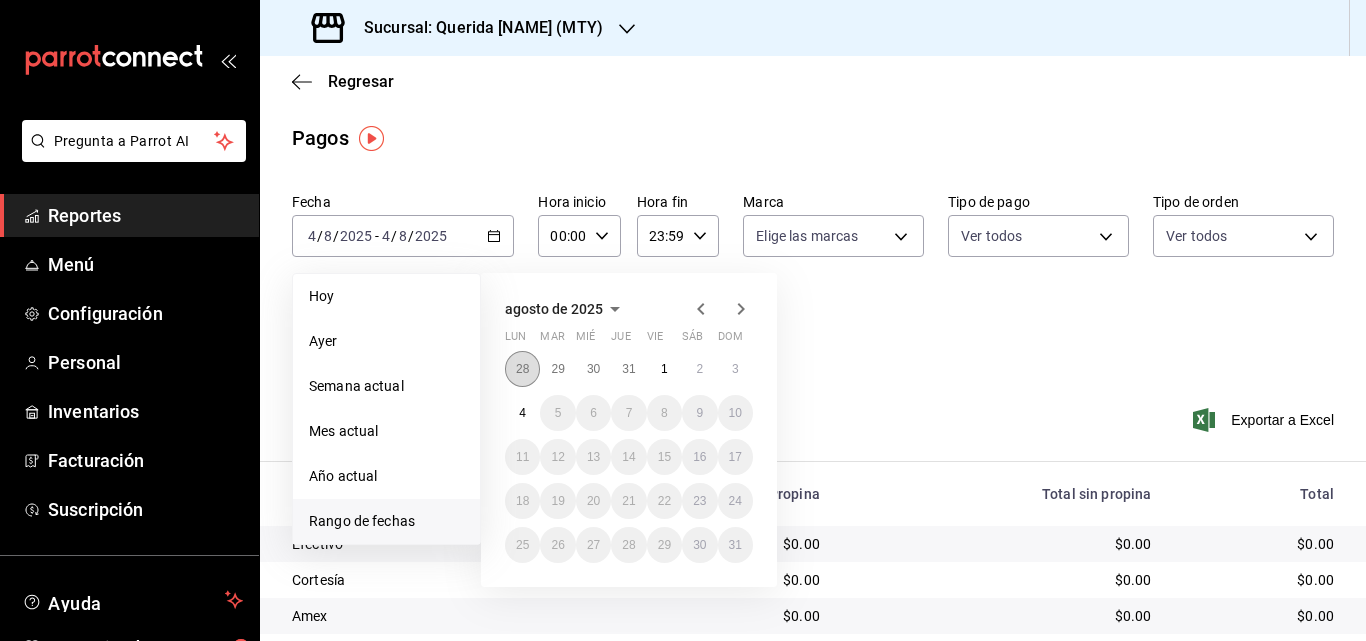 click on "28" at bounding box center [522, 369] 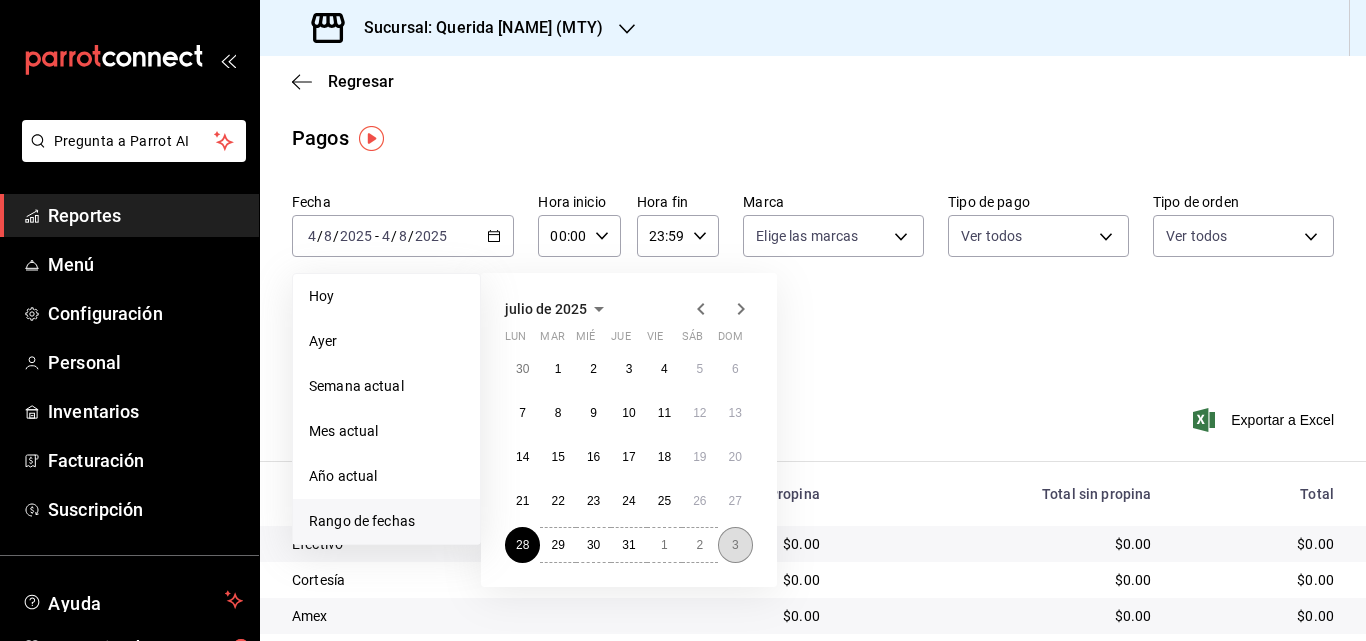 click on "3" at bounding box center (735, 545) 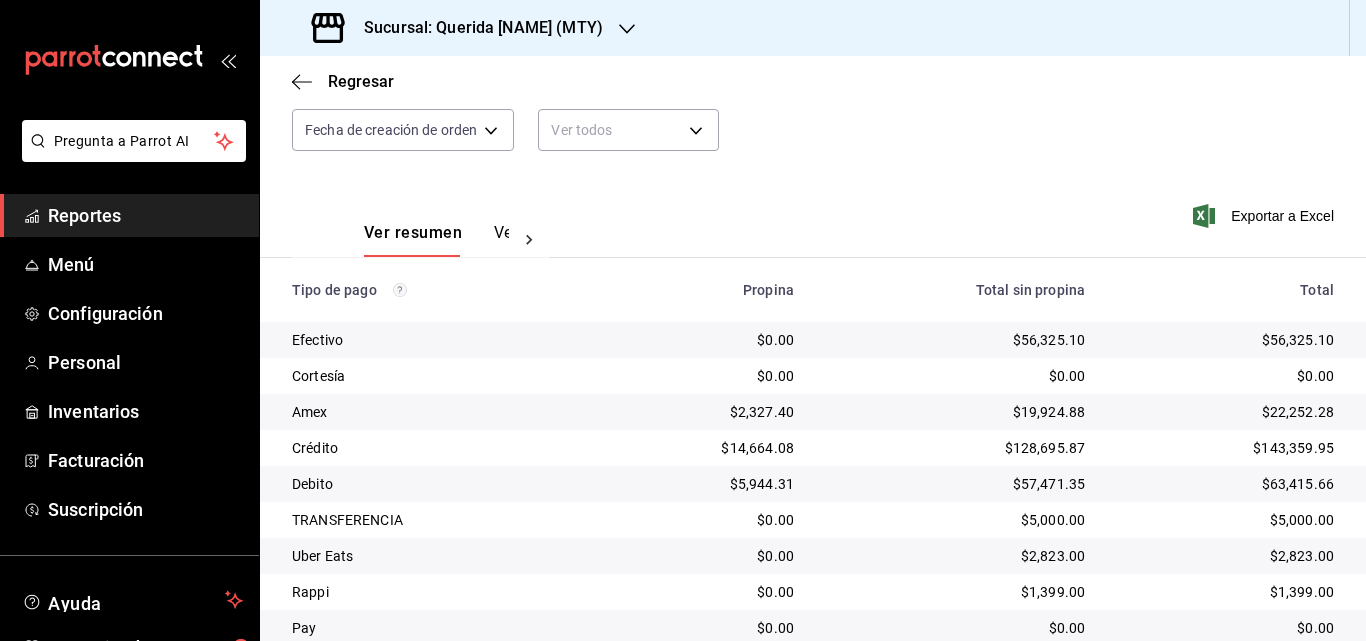 scroll, scrollTop: 0, scrollLeft: 0, axis: both 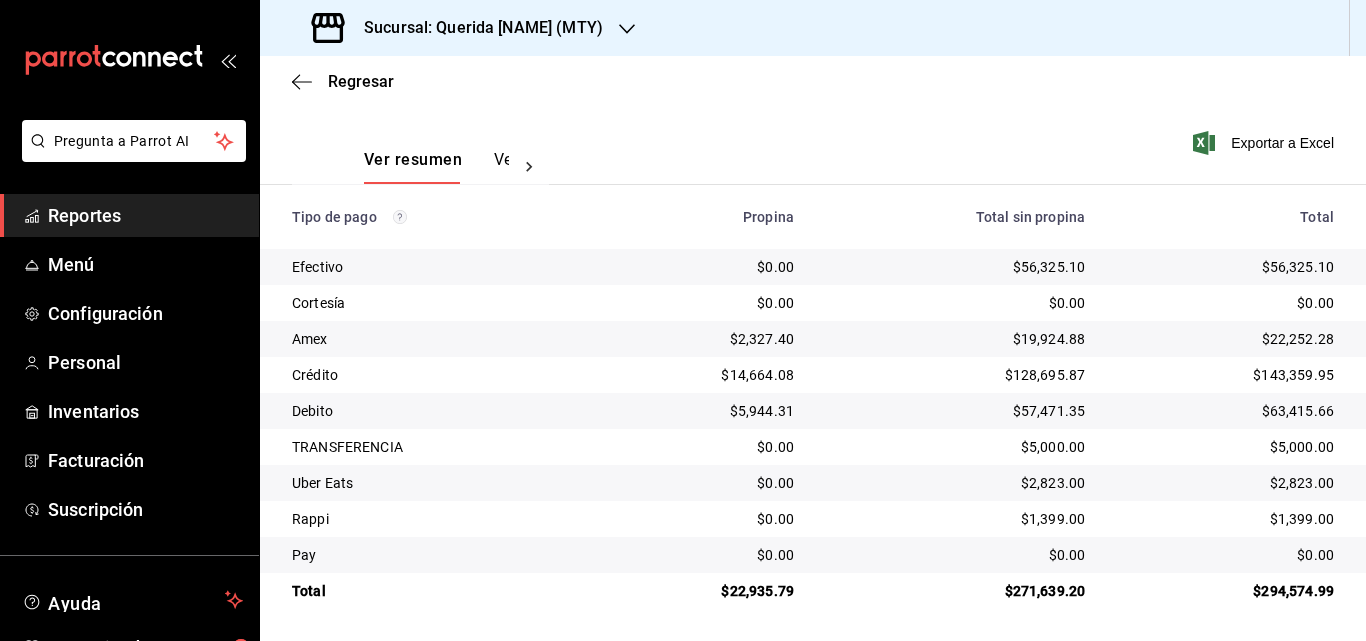 click 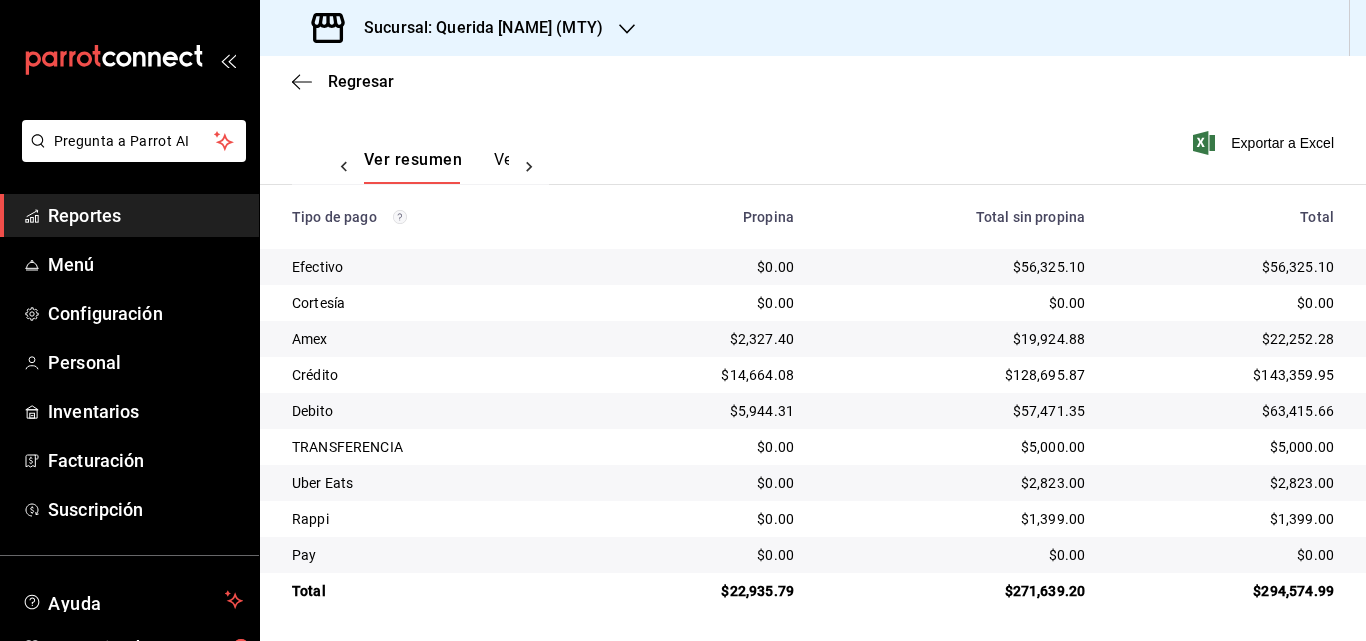scroll, scrollTop: 0, scrollLeft: 60, axis: horizontal 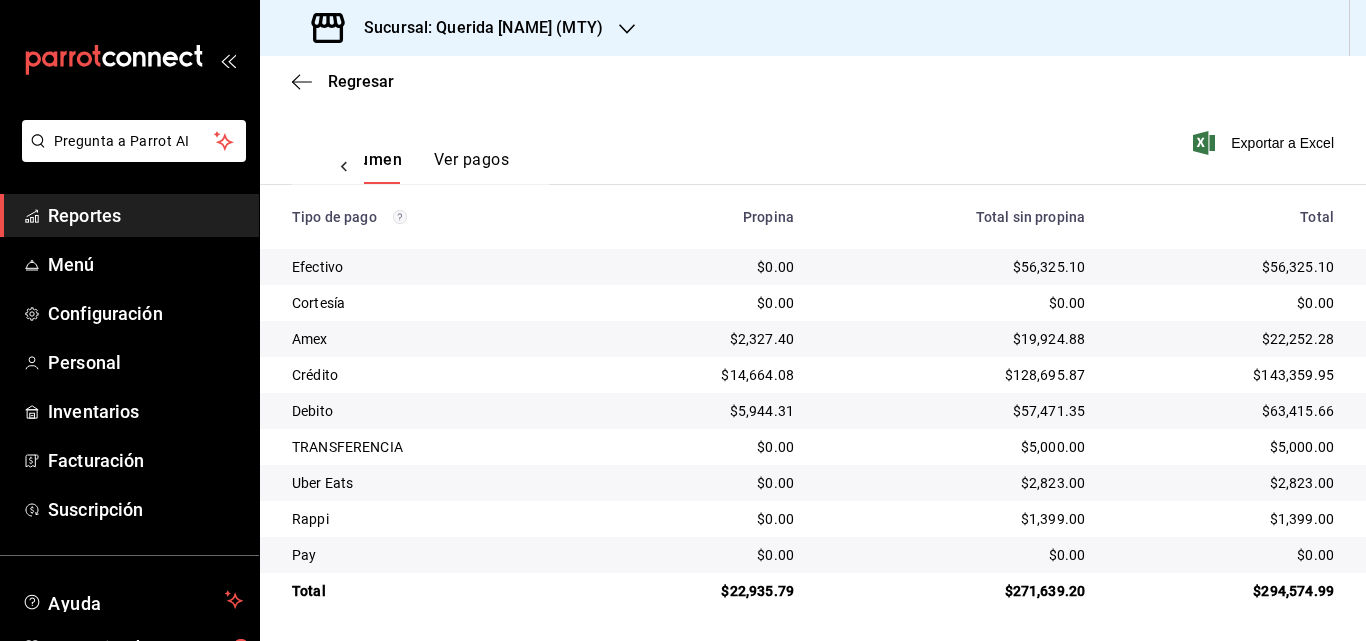 click on "Ver resumen" at bounding box center (353, 167) 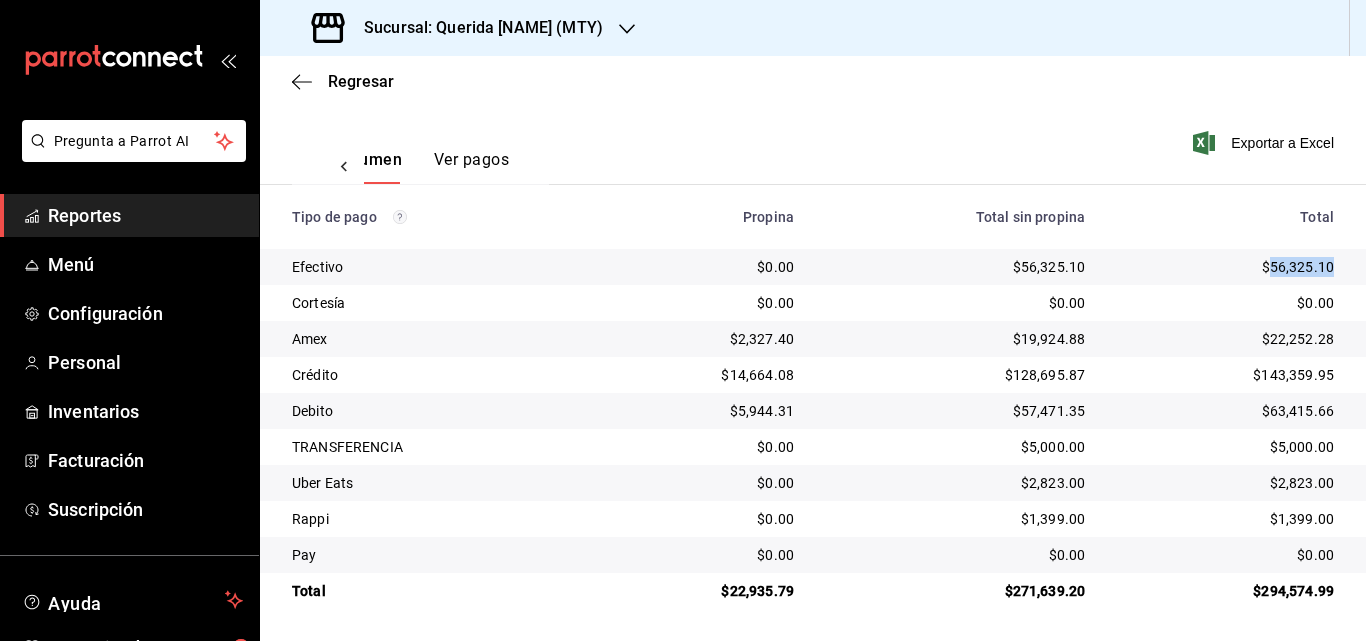 drag, startPoint x: 1258, startPoint y: 260, endPoint x: 1315, endPoint y: 255, distance: 57.21888 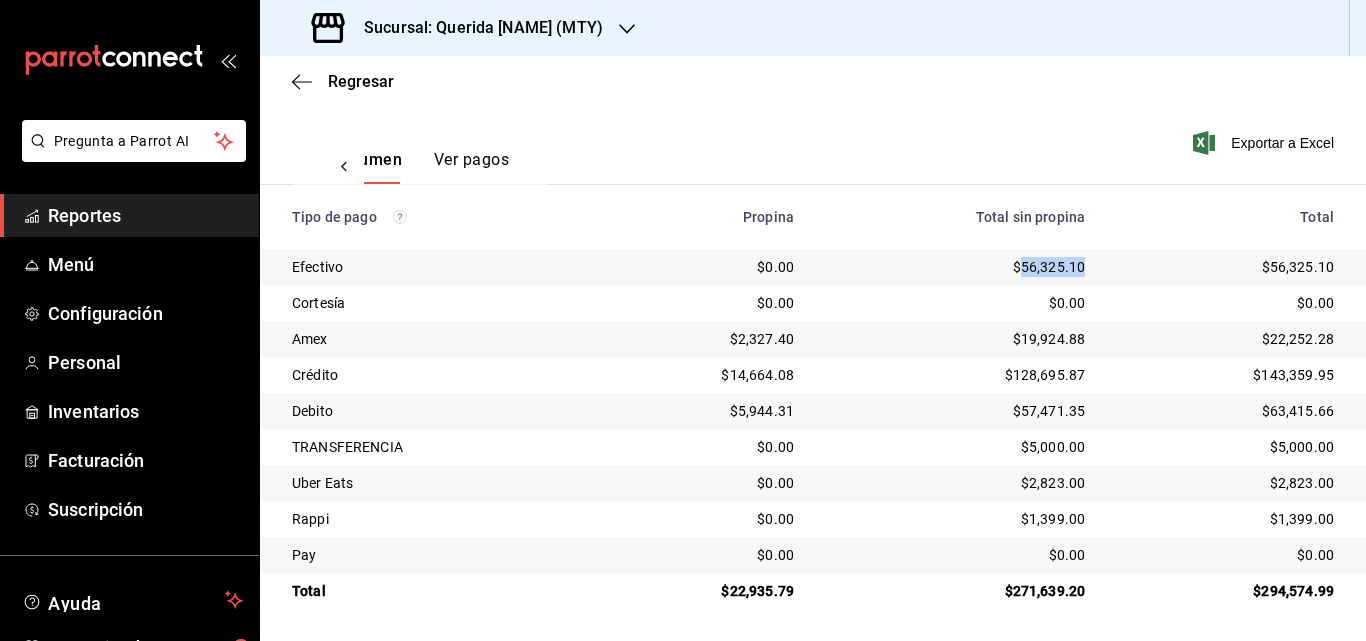 drag, startPoint x: 1010, startPoint y: 267, endPoint x: 1084, endPoint y: 263, distance: 74.10803 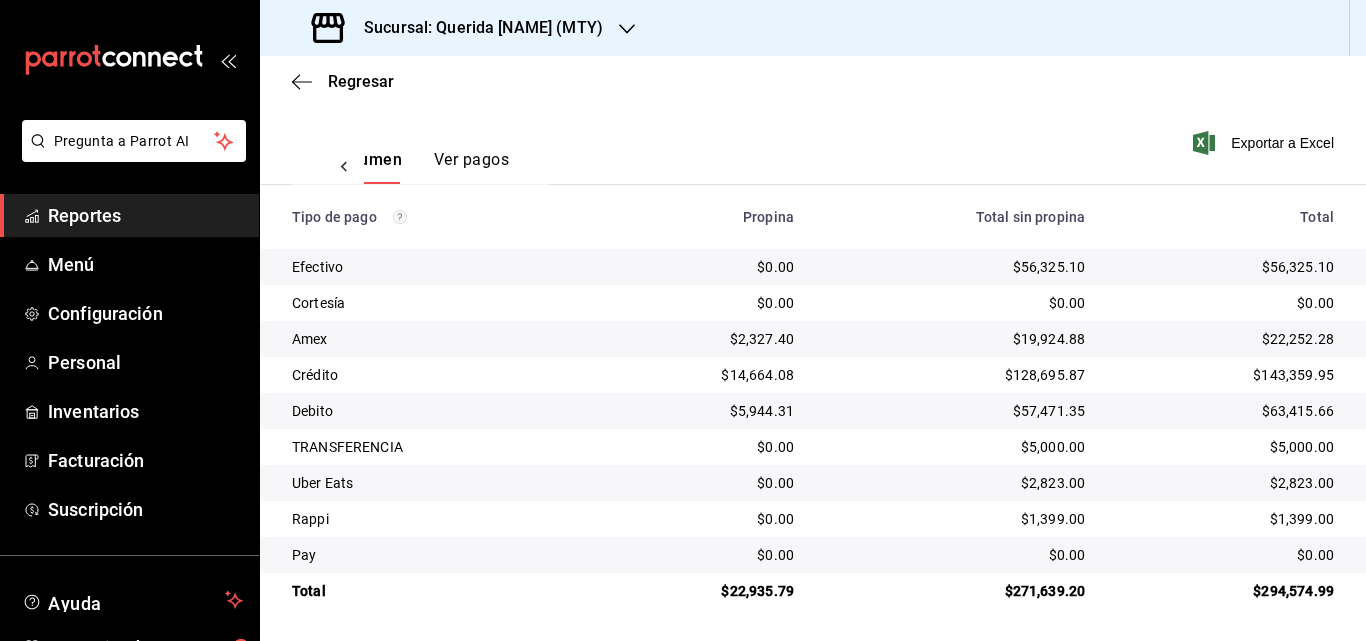 click on "$19,924.88" at bounding box center [955, 339] 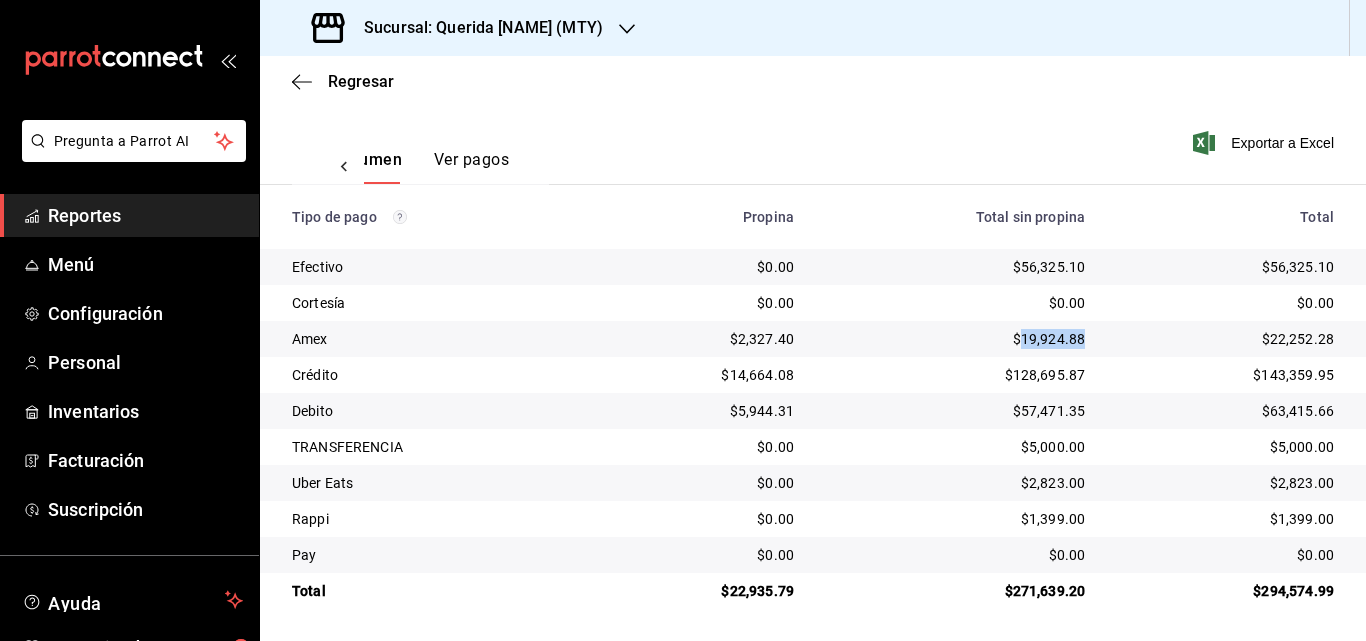click on "$19,924.88" at bounding box center [955, 339] 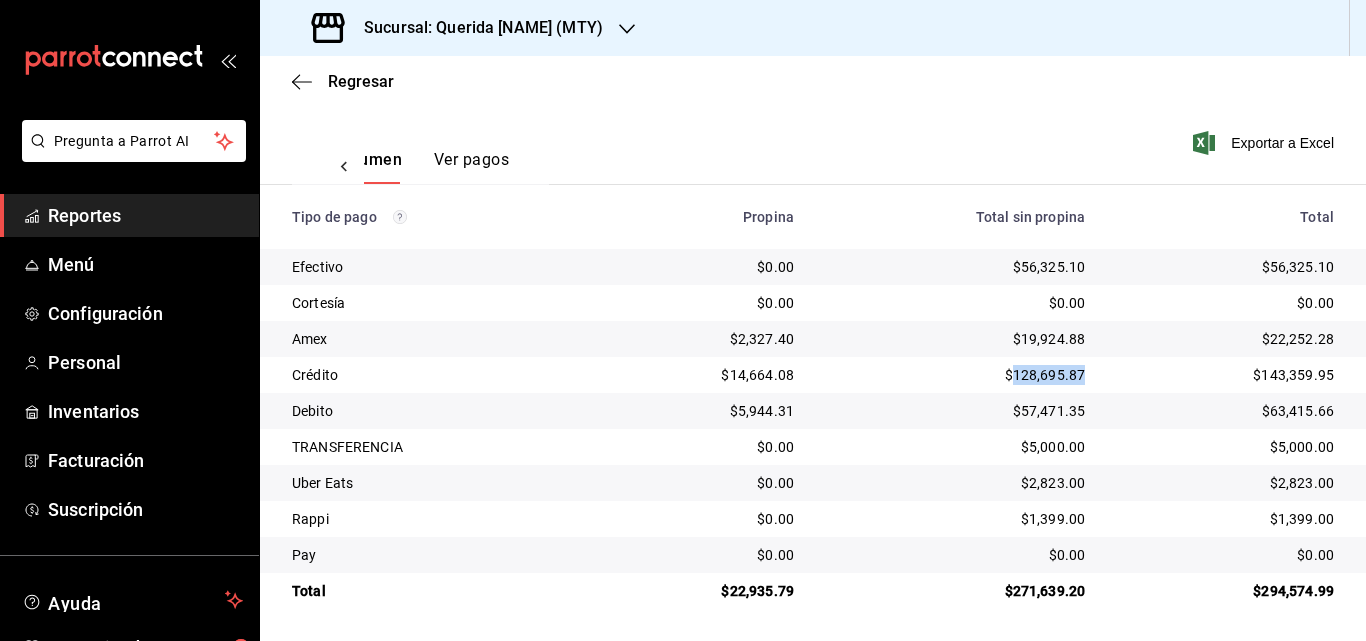 drag, startPoint x: 1011, startPoint y: 373, endPoint x: 1085, endPoint y: 371, distance: 74.02702 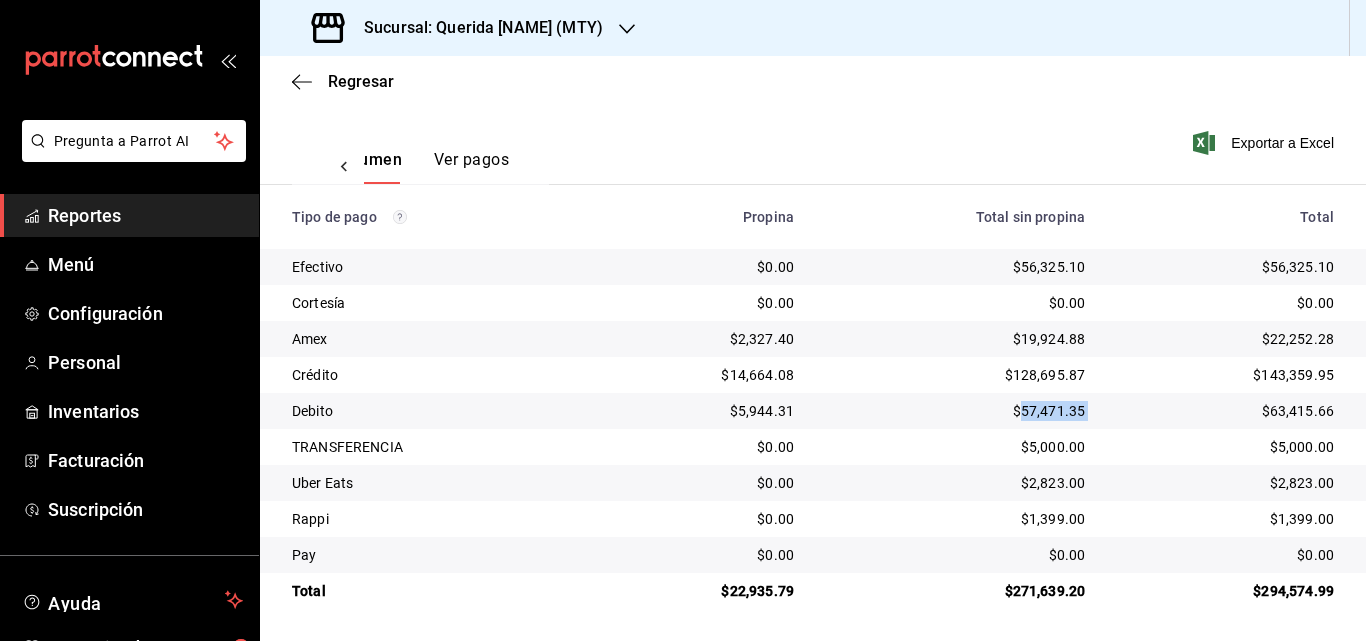 drag, startPoint x: 1009, startPoint y: 411, endPoint x: 1104, endPoint y: 413, distance: 95.02105 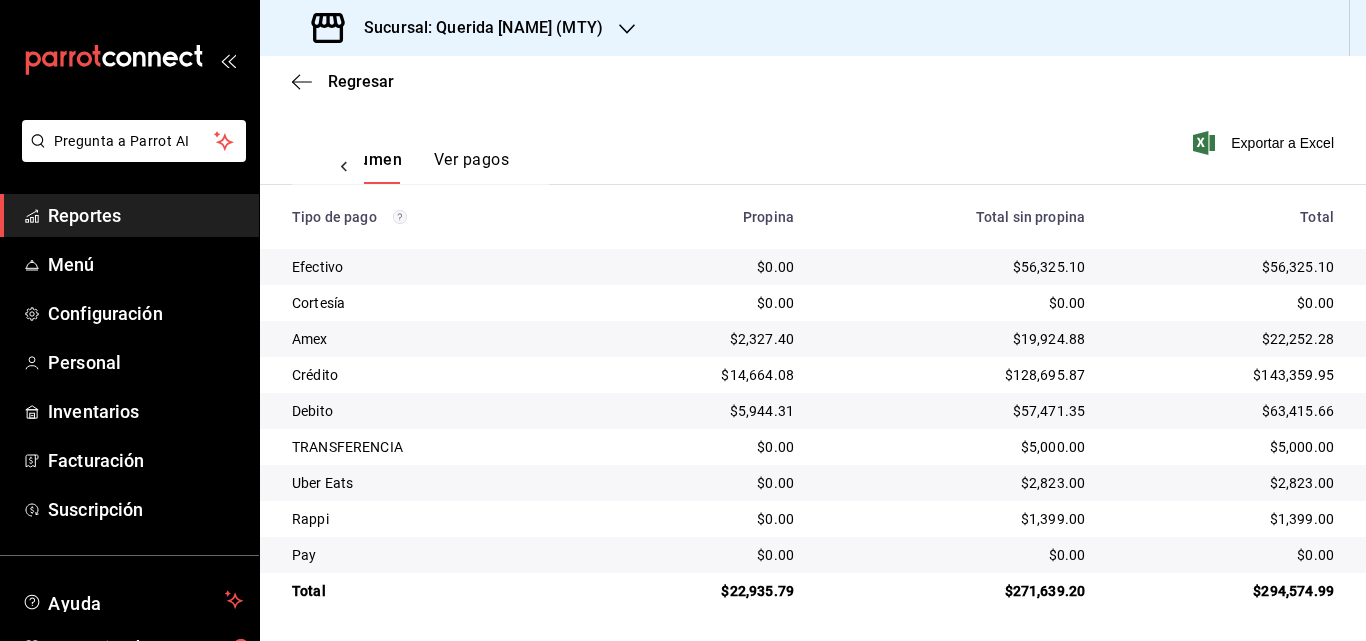 click on "$5,000.00" at bounding box center (955, 447) 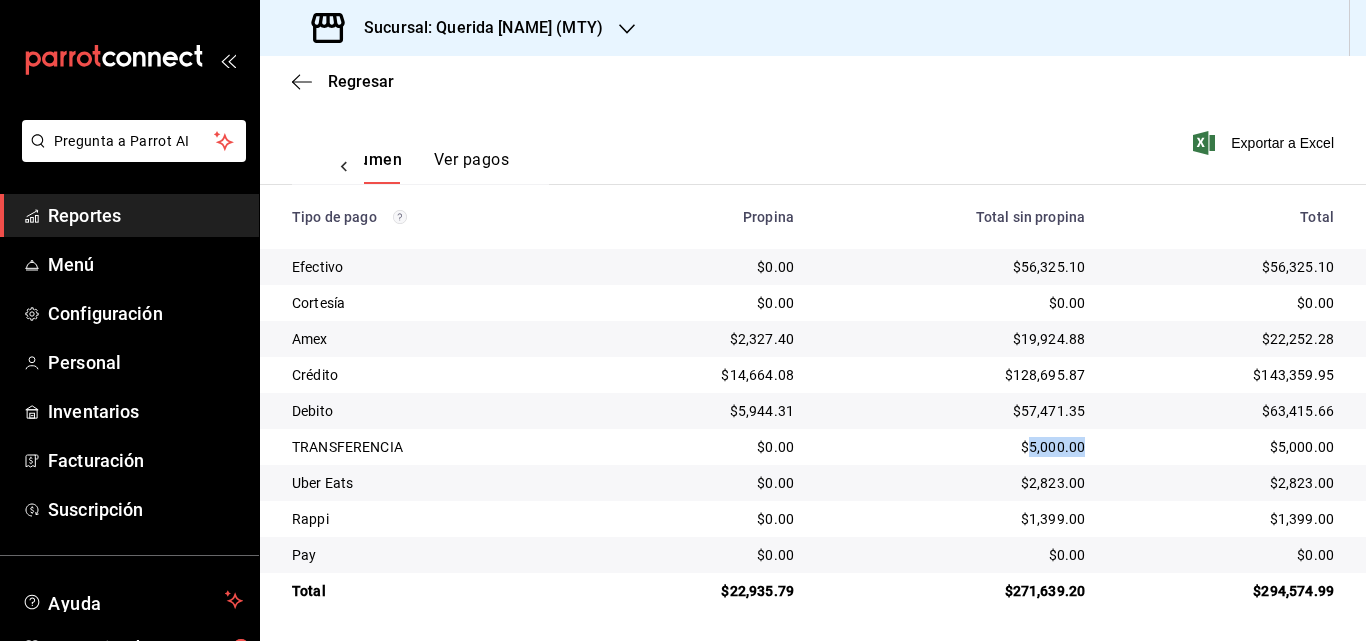 click on "$5,000.00" at bounding box center (955, 447) 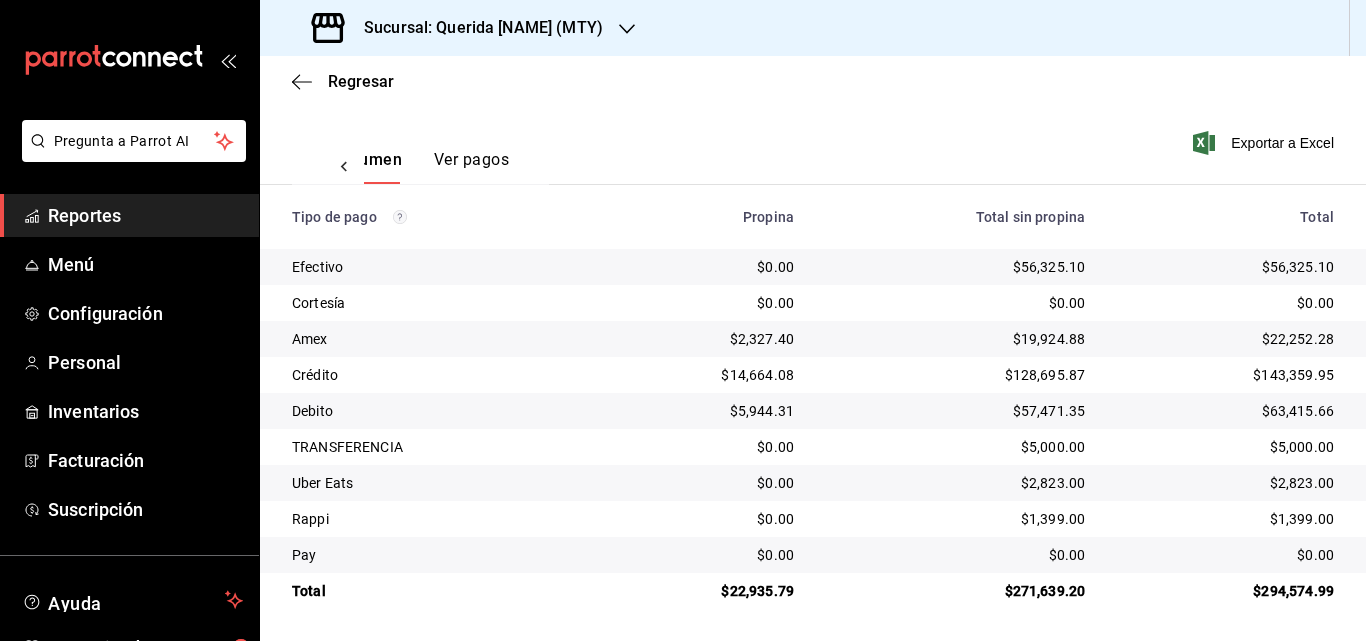 click on "$2,823.00" at bounding box center [955, 483] 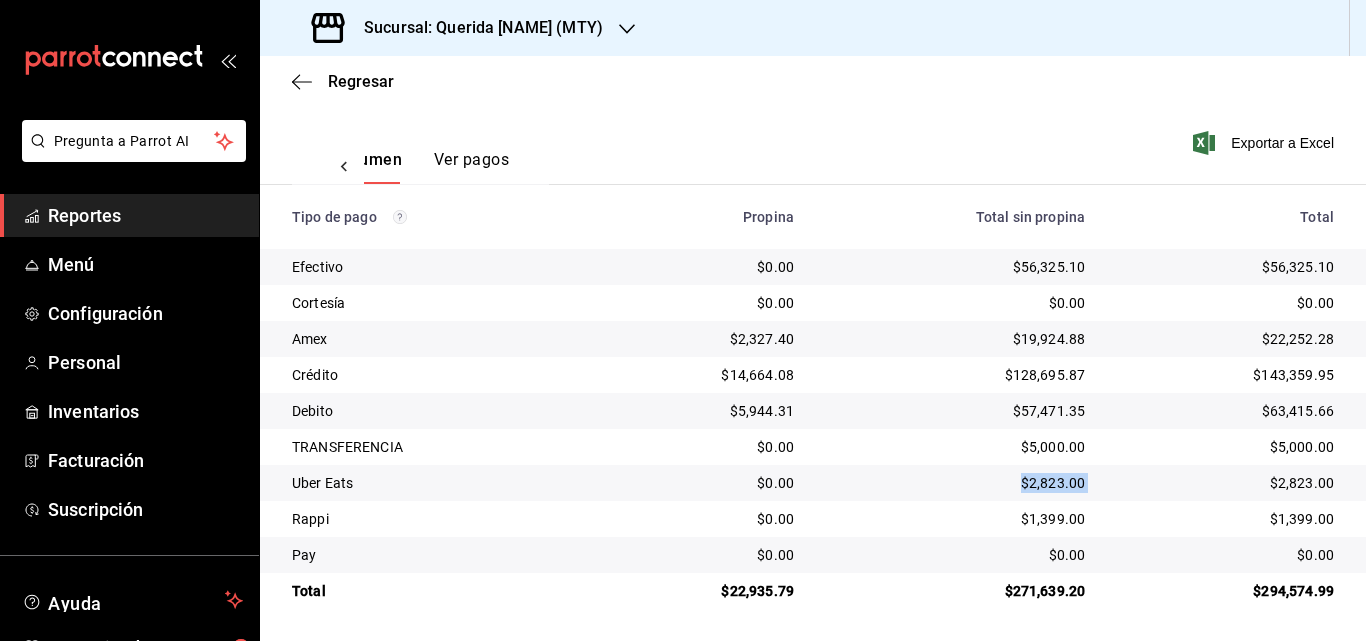 click on "$2,823.00" at bounding box center (955, 483) 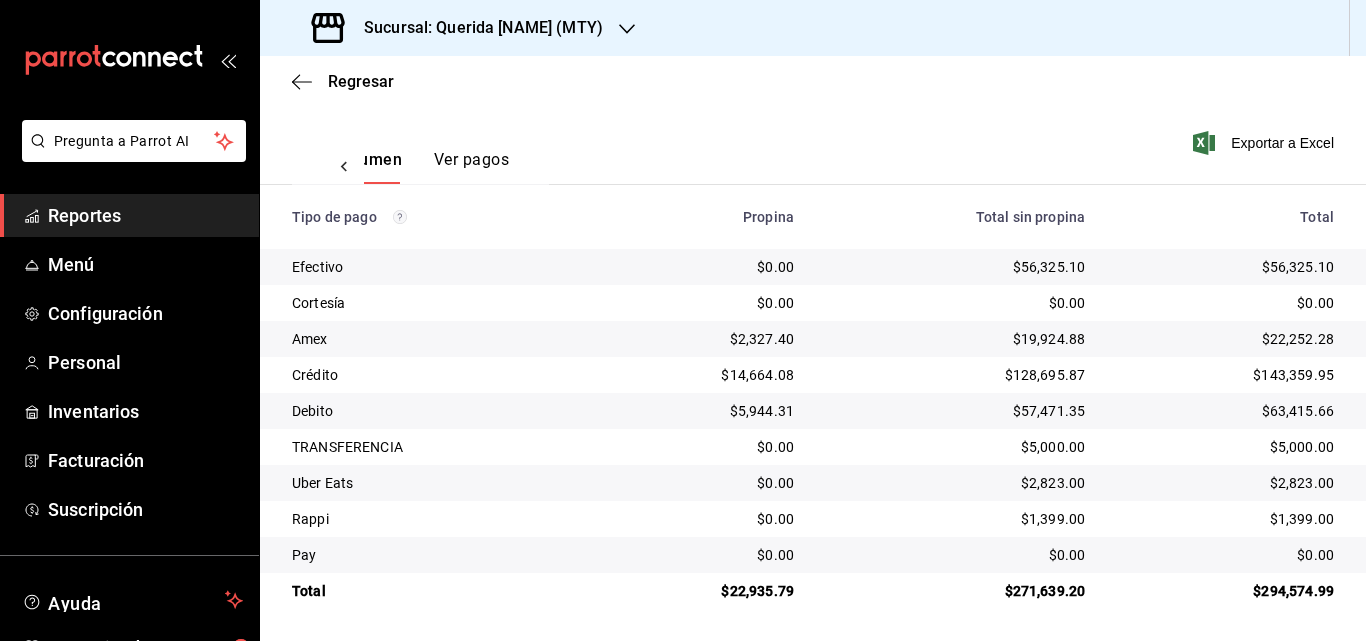 click on "$1,399.00" at bounding box center [955, 519] 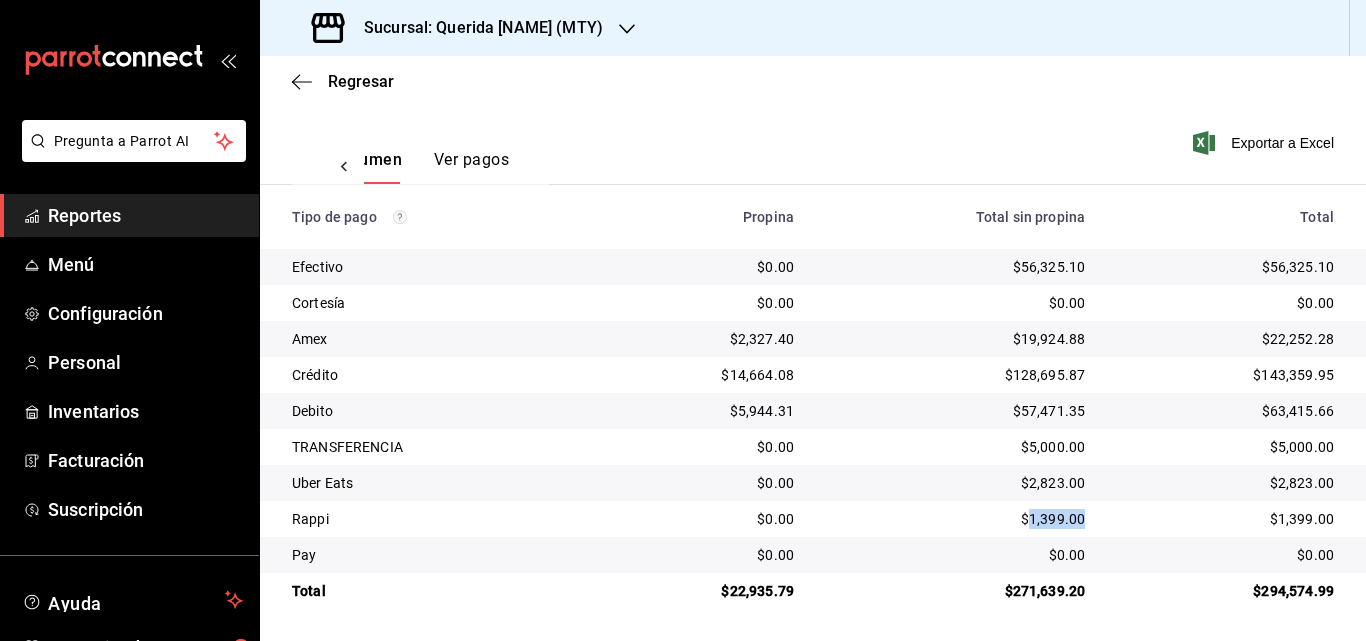 click on "$1,399.00" at bounding box center (955, 519) 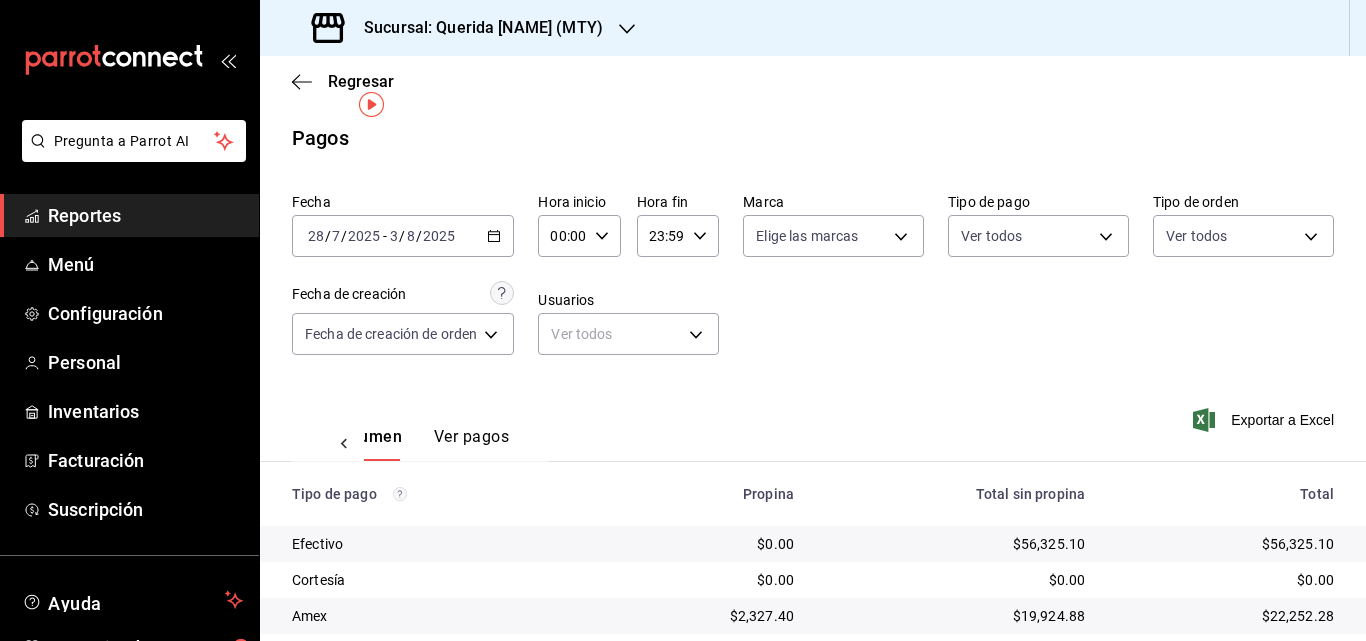 scroll, scrollTop: 278, scrollLeft: 0, axis: vertical 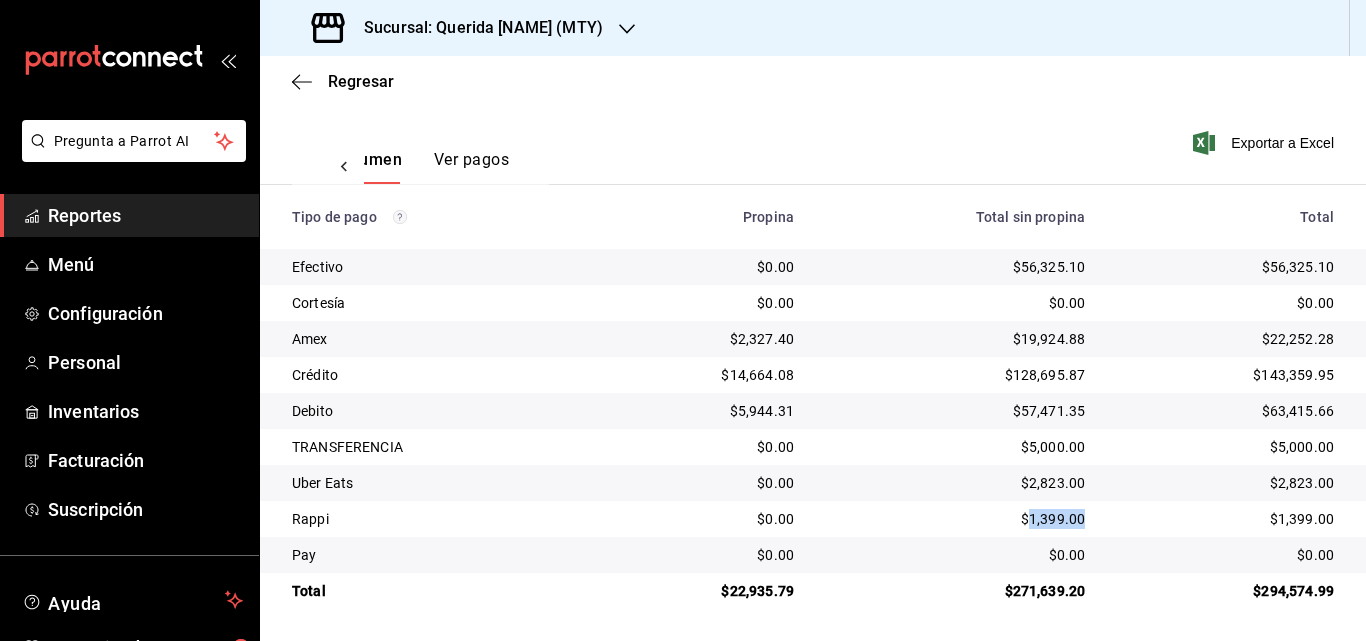 click 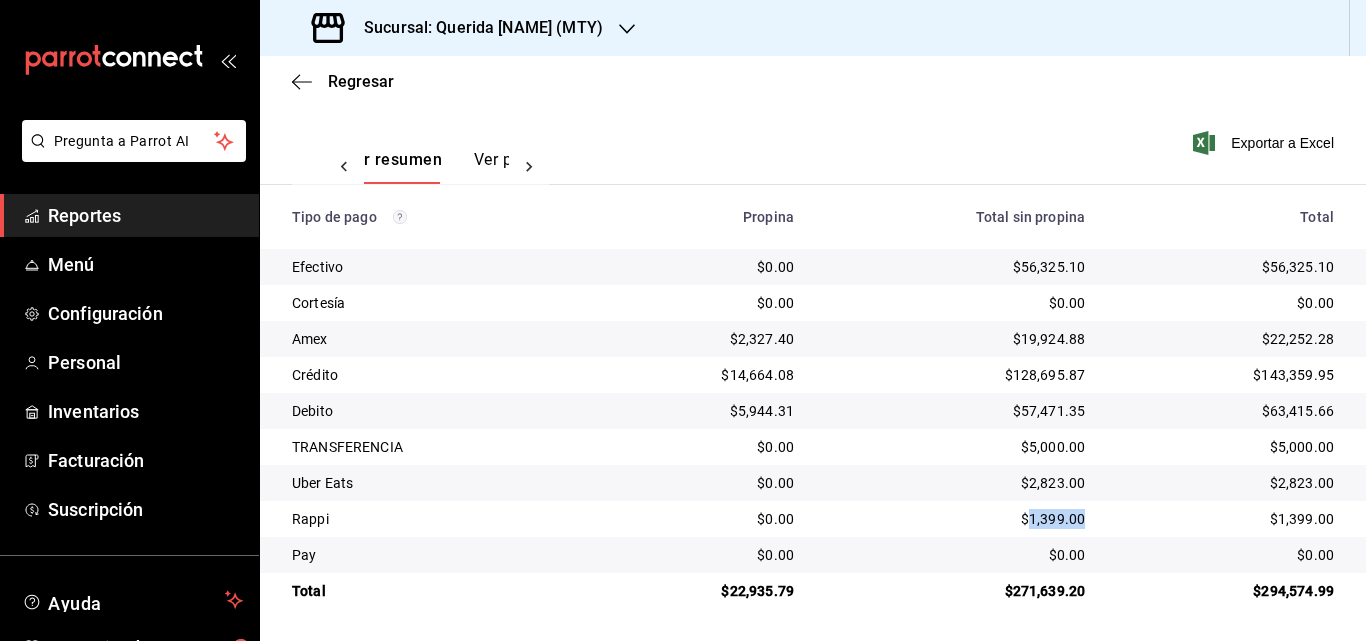 scroll, scrollTop: 0, scrollLeft: 0, axis: both 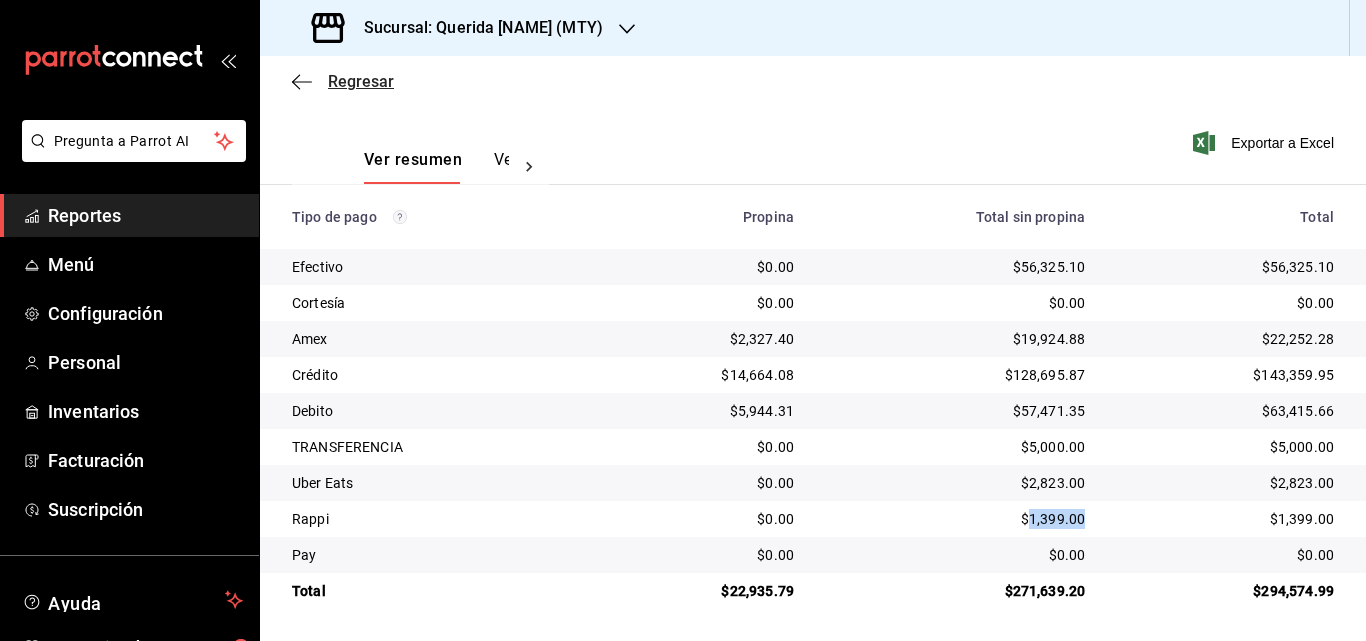 click 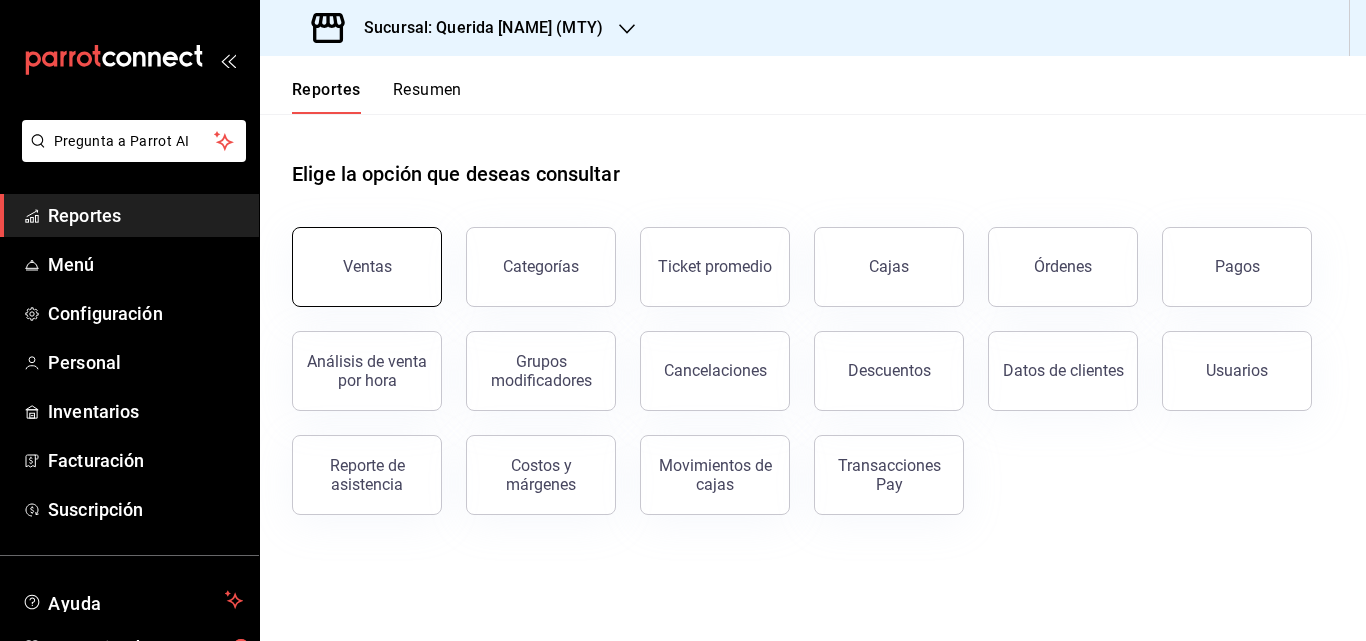 click on "Ventas" at bounding box center [367, 267] 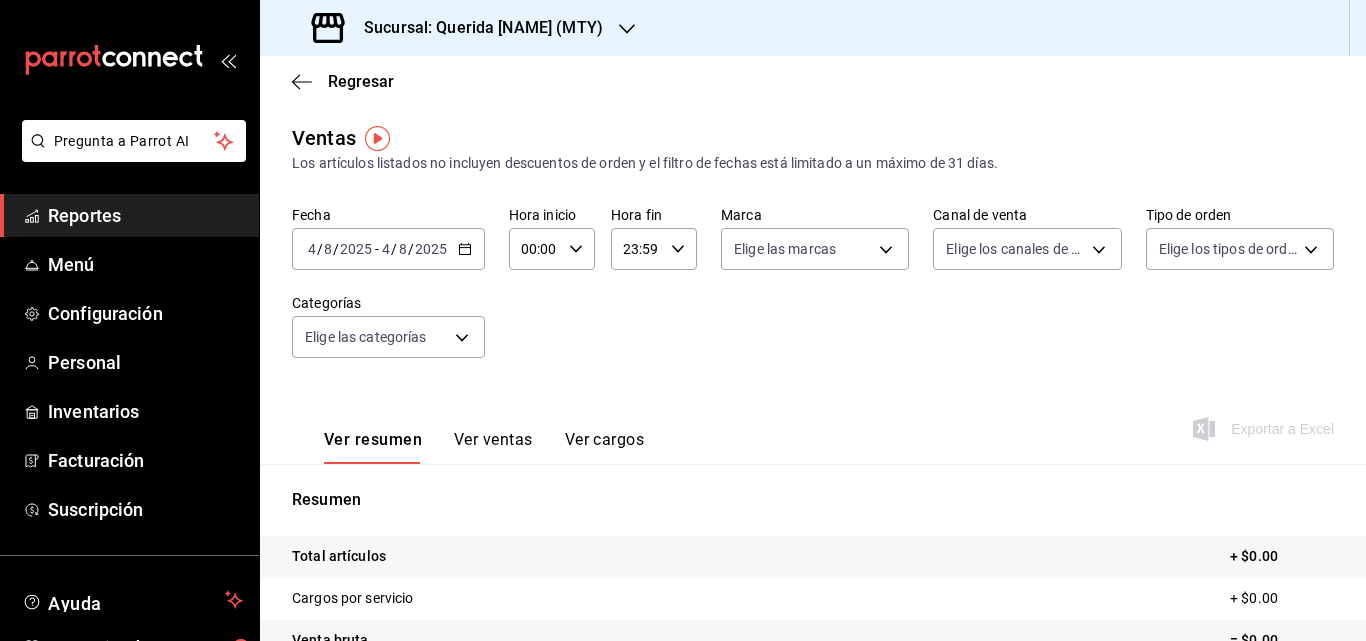 click 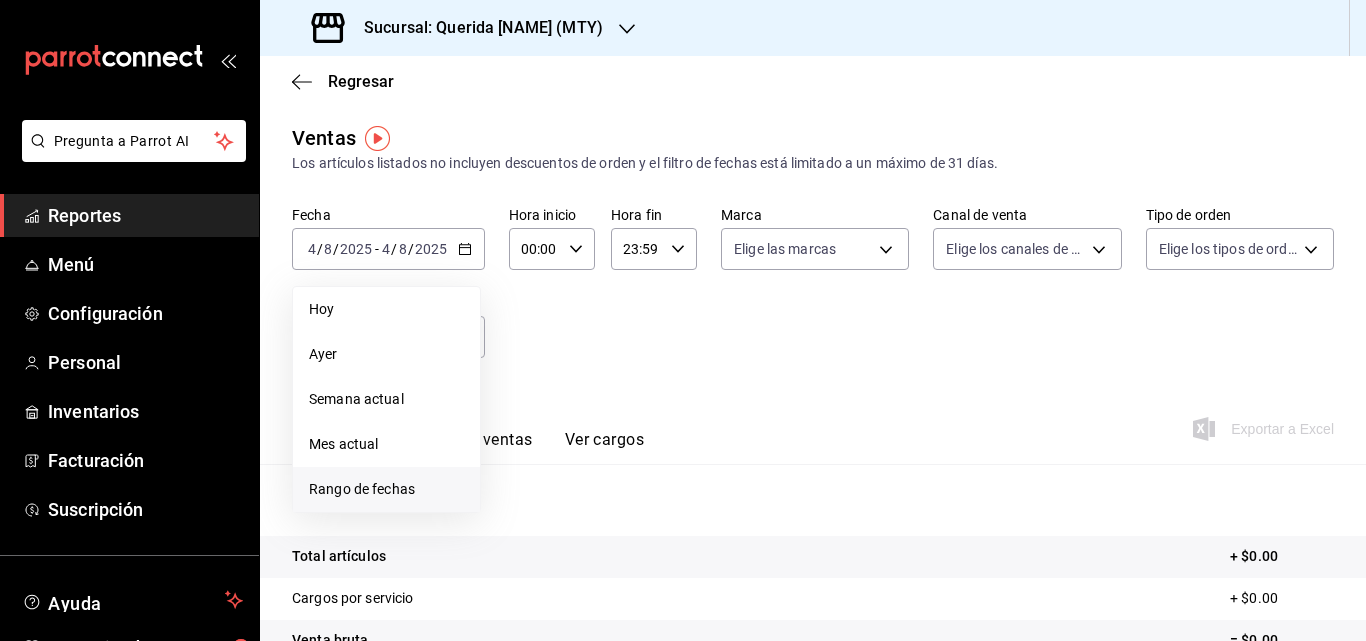click on "Rango de fechas" at bounding box center [386, 489] 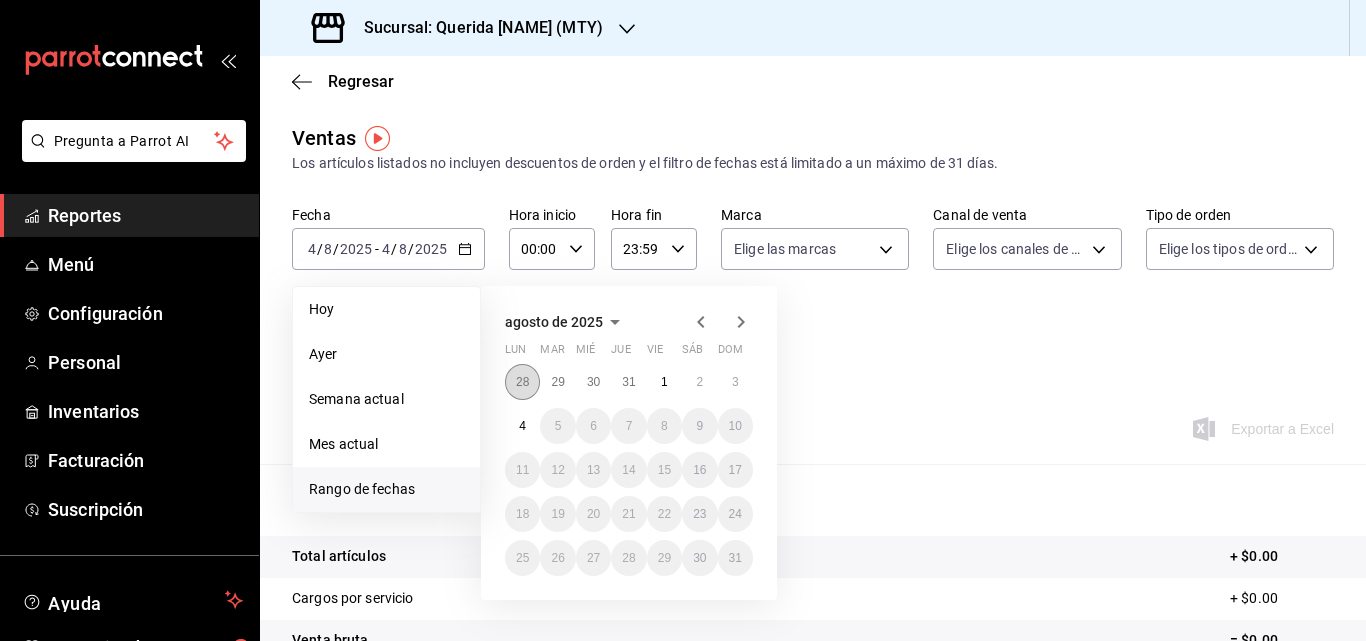 click on "28" at bounding box center (522, 382) 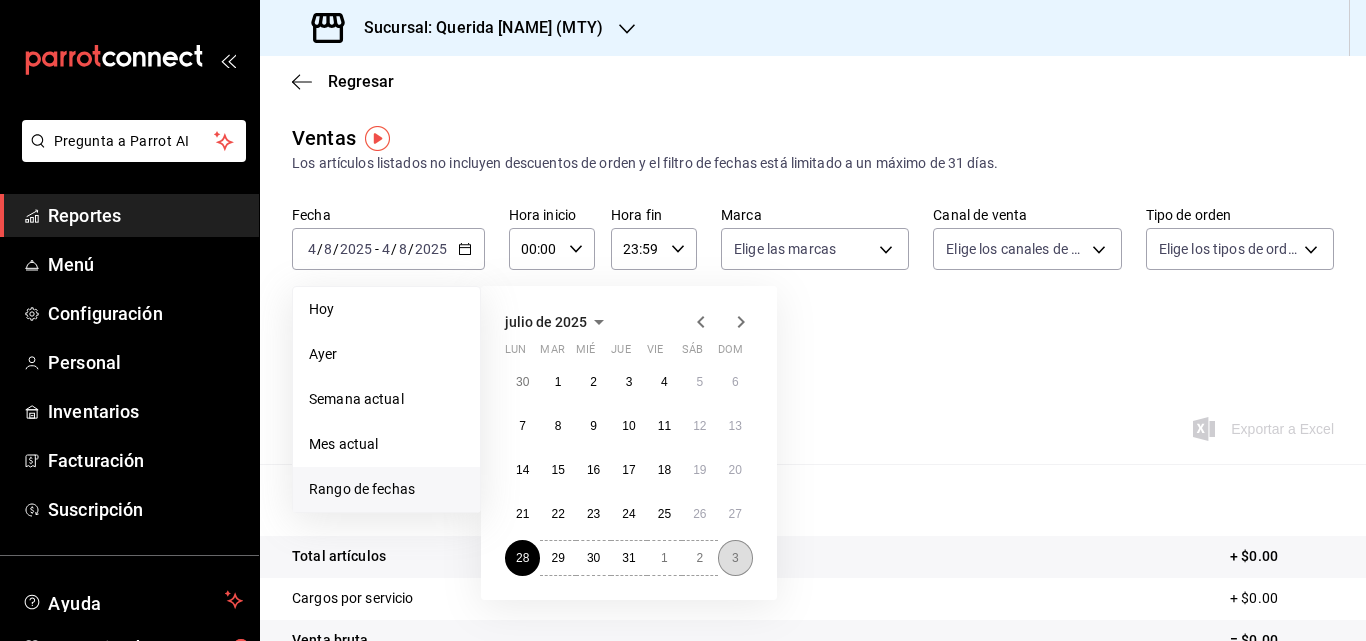 click on "3" at bounding box center [735, 558] 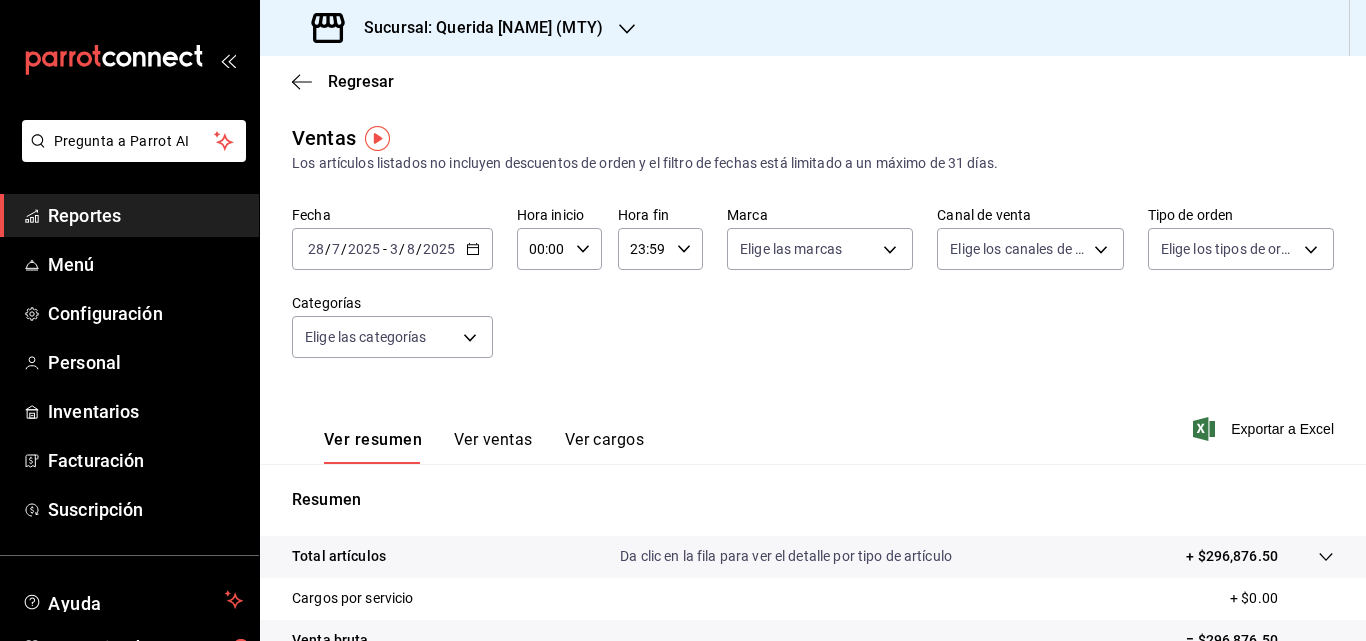 click on "Ver resumen Ver ventas Ver cargos Exportar a Excel" at bounding box center (813, 423) 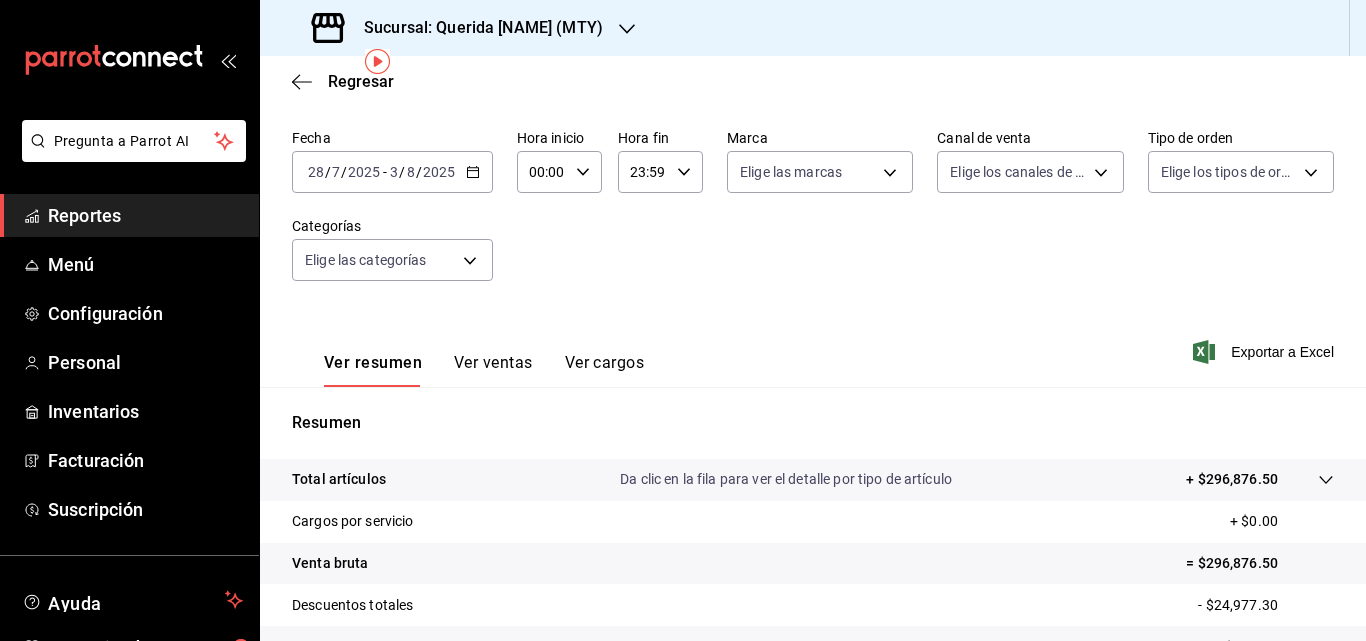 scroll, scrollTop: 0, scrollLeft: 0, axis: both 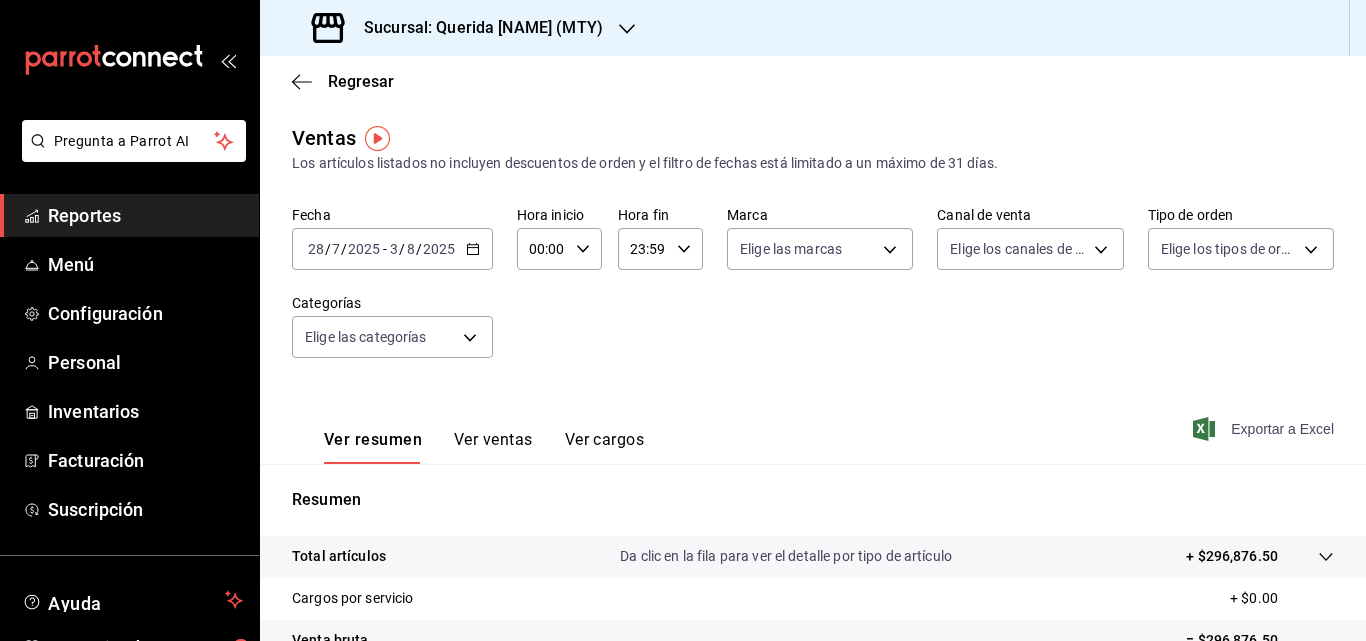 click on "Exportar a Excel" at bounding box center [1265, 429] 